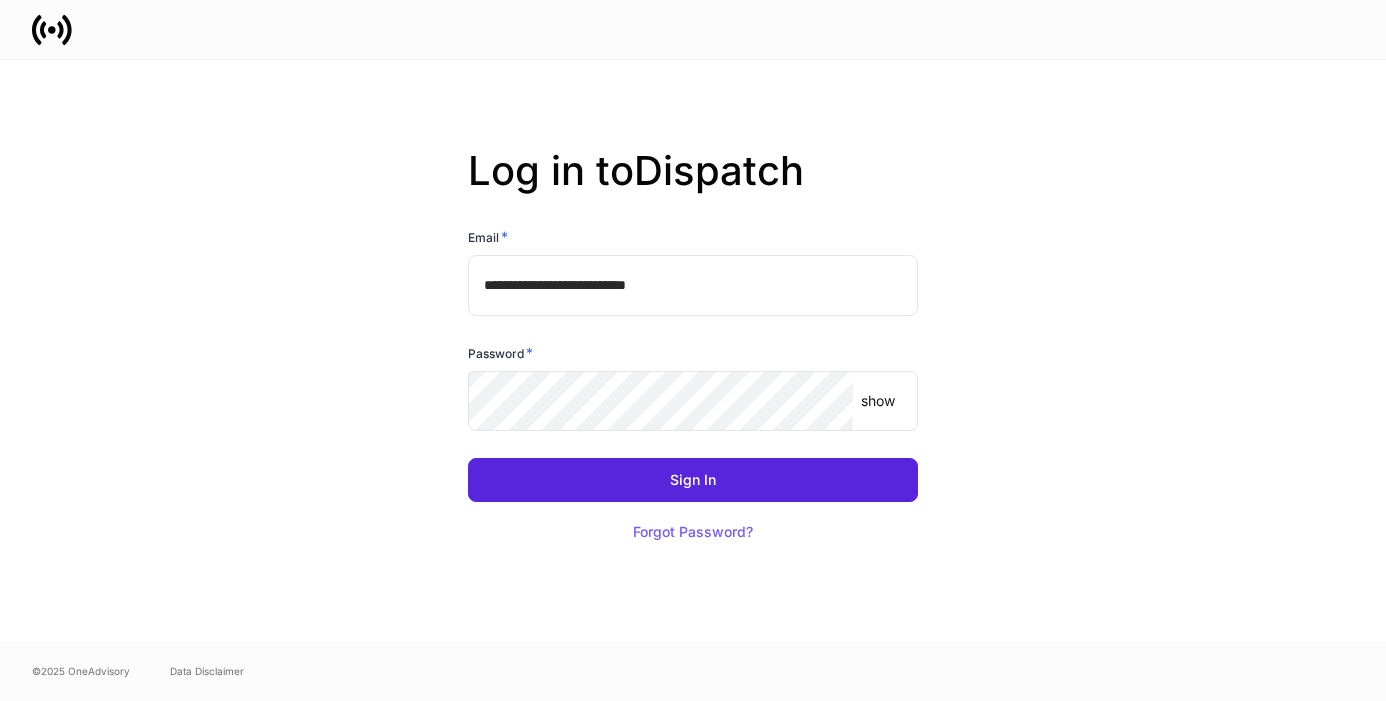 scroll, scrollTop: 0, scrollLeft: 0, axis: both 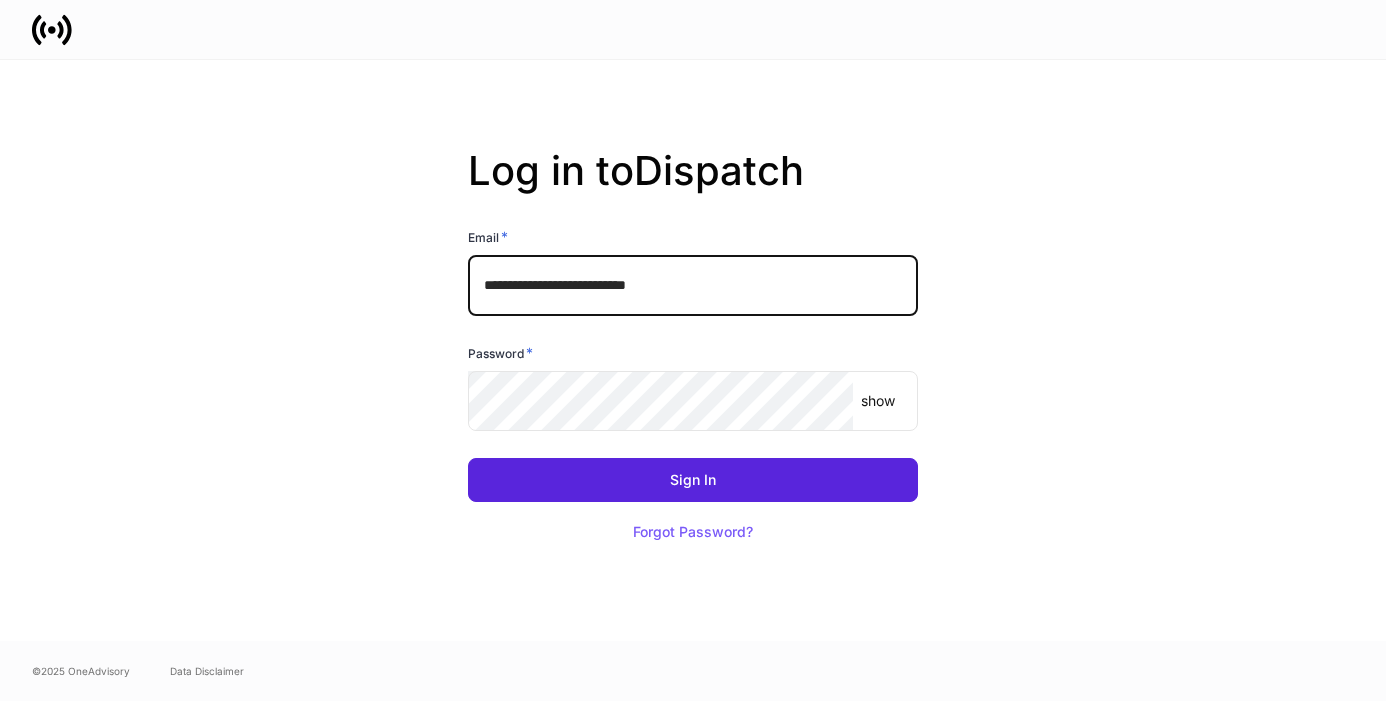click on "**********" at bounding box center [693, 285] 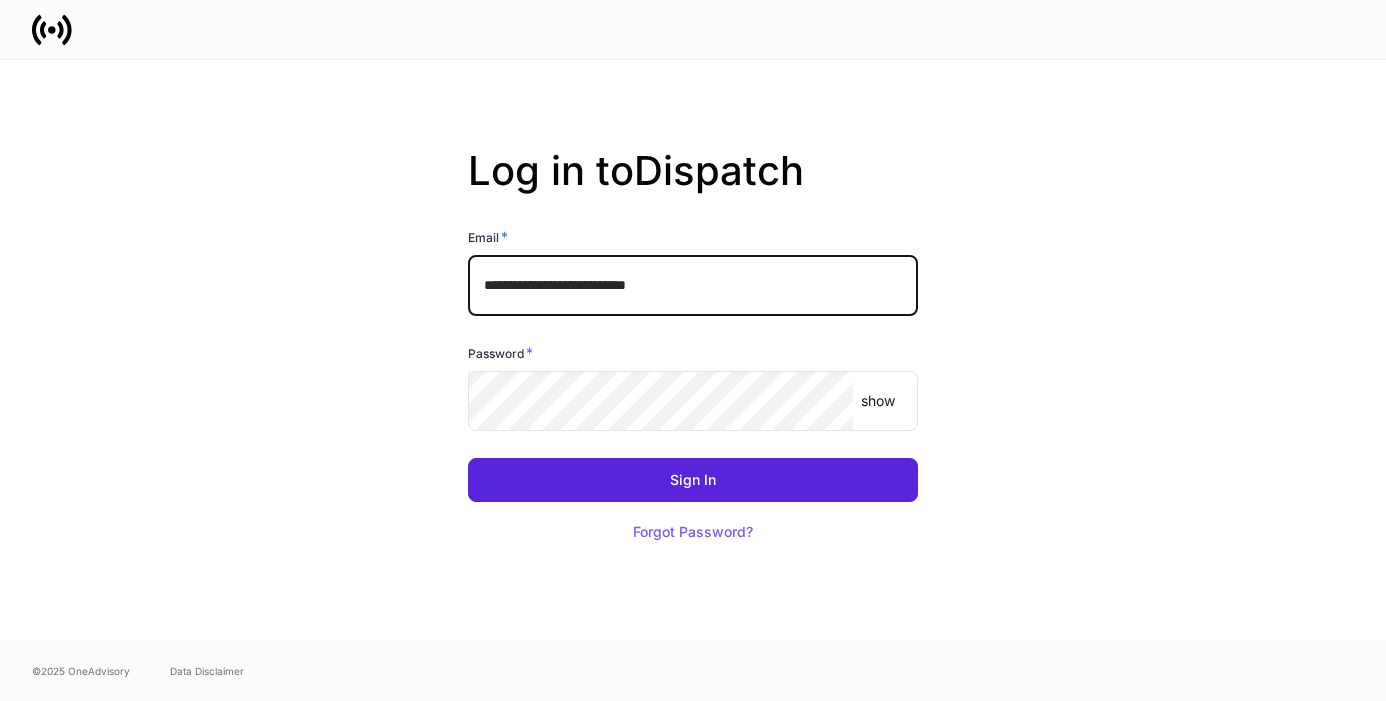 click on "**********" at bounding box center (693, 285) 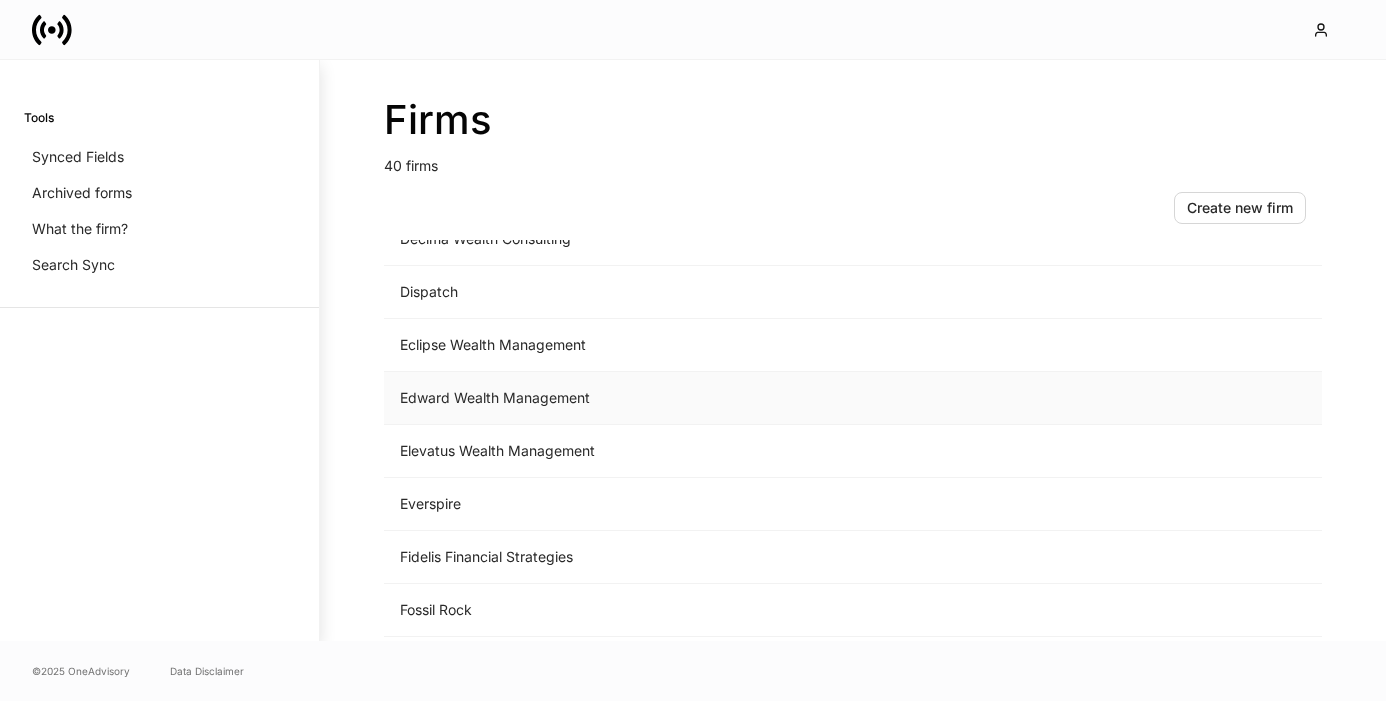 scroll, scrollTop: 1024, scrollLeft: 0, axis: vertical 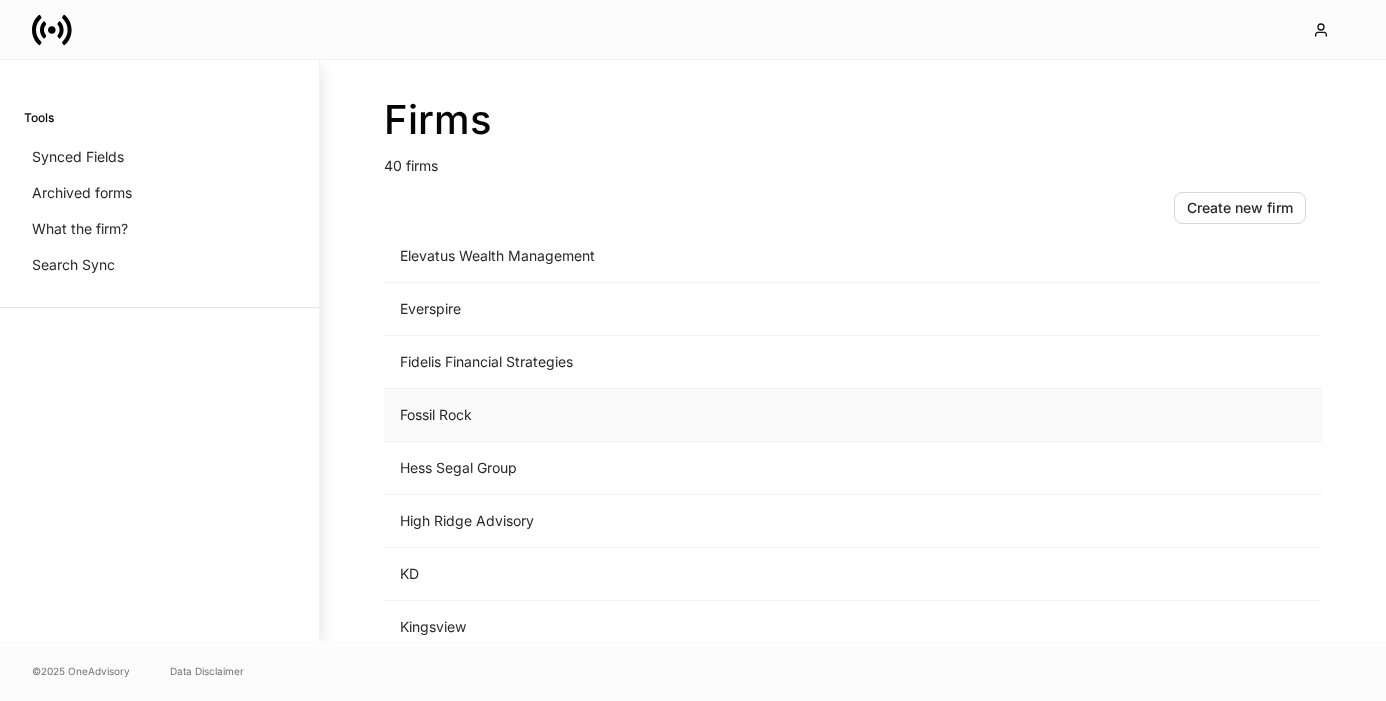 click on "Fossil Rock" at bounding box center (687, 415) 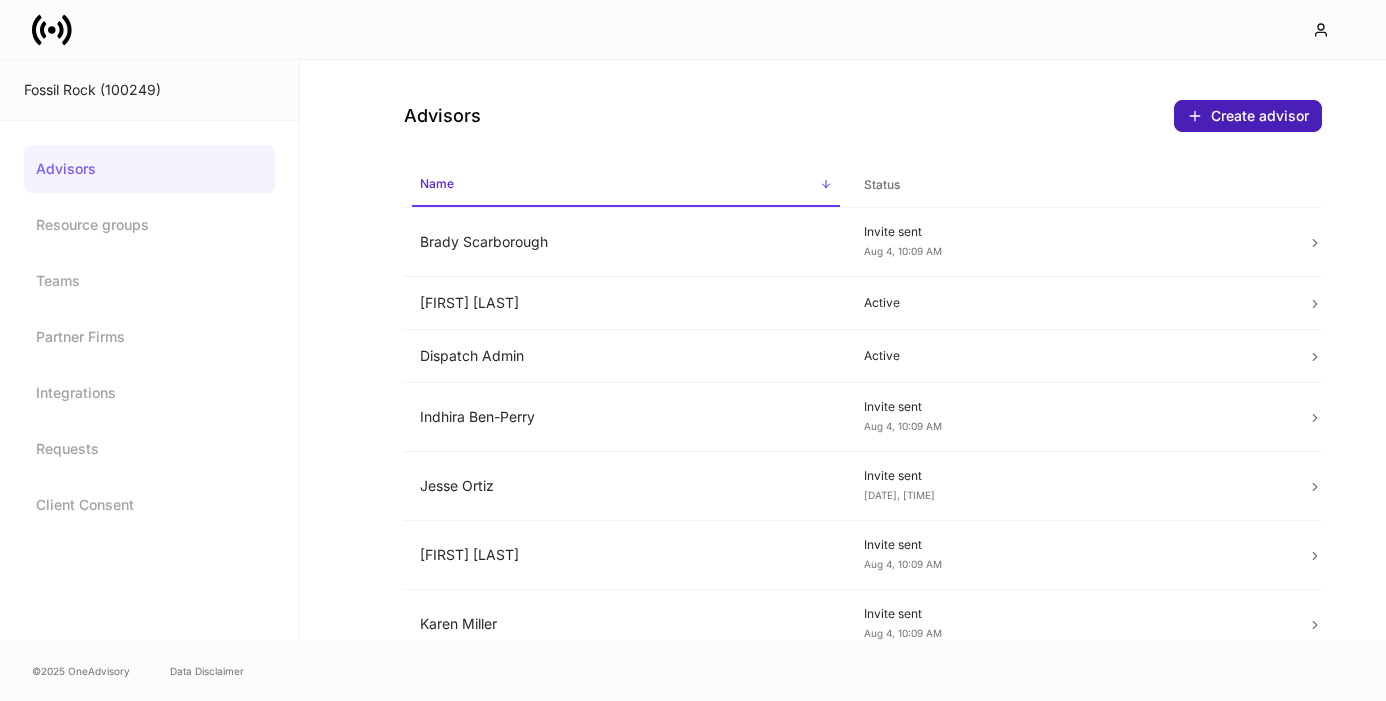 click on "Create advisor" at bounding box center [1248, 116] 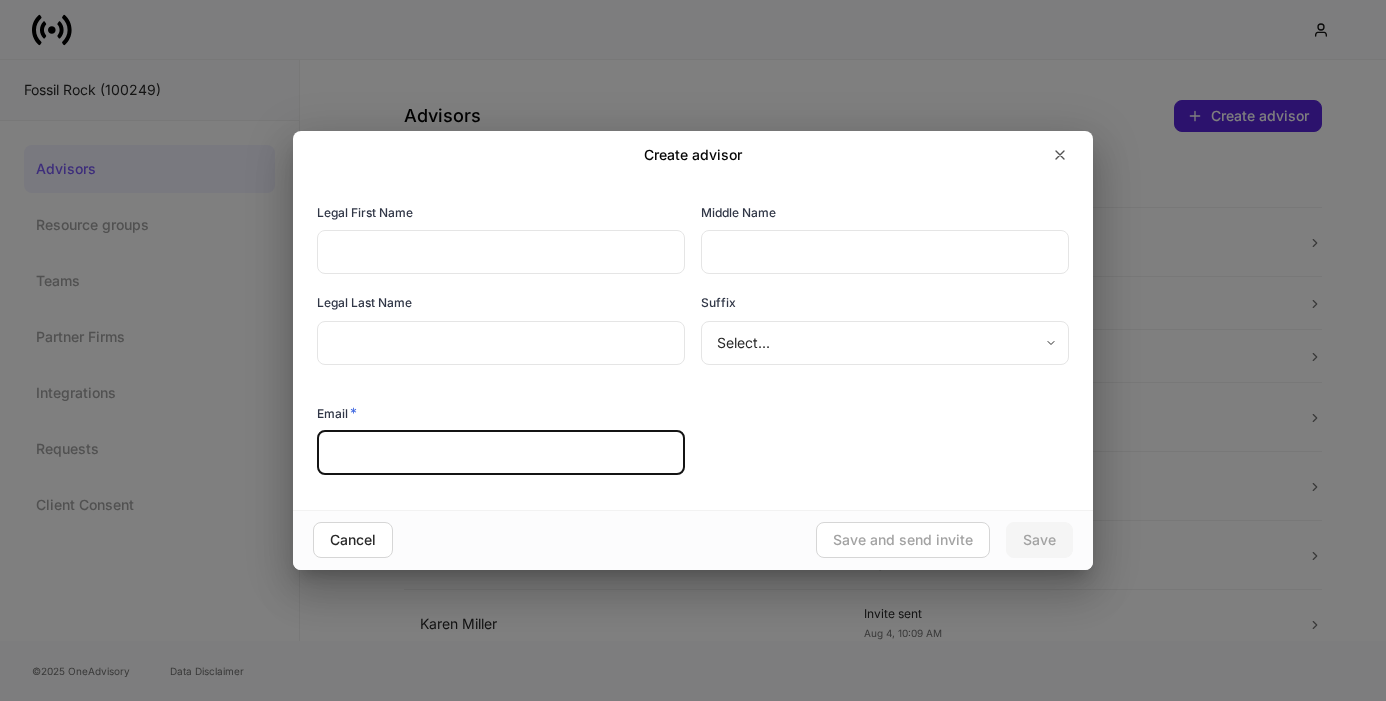 click at bounding box center (501, 453) 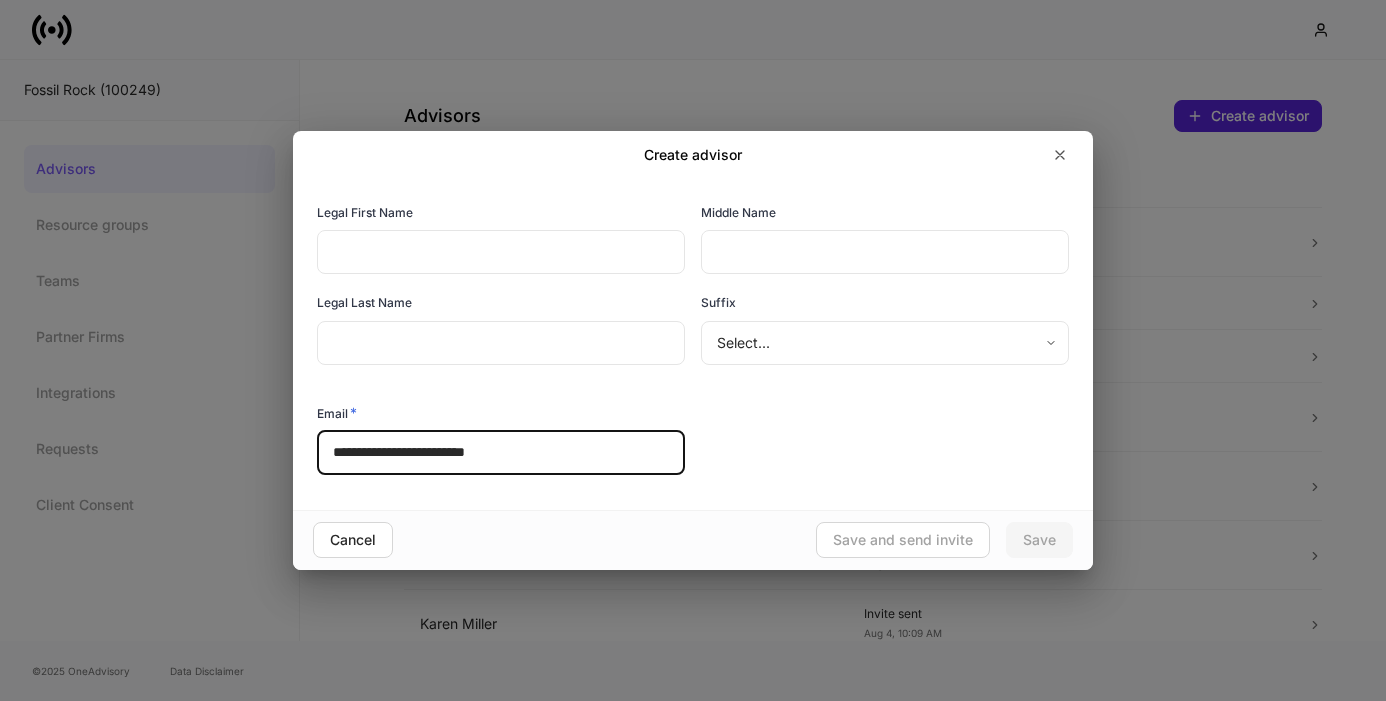 type on "**********" 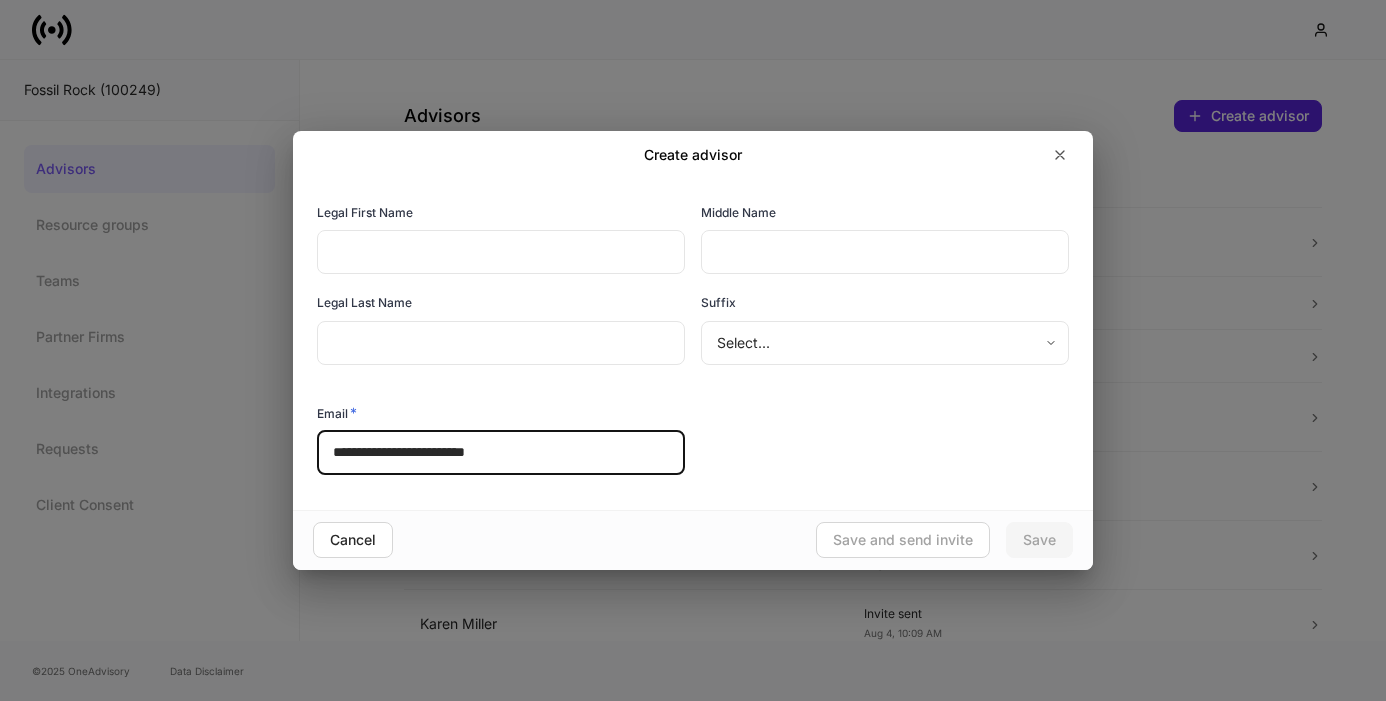 drag, startPoint x: 472, startPoint y: 229, endPoint x: 461, endPoint y: 254, distance: 27.313 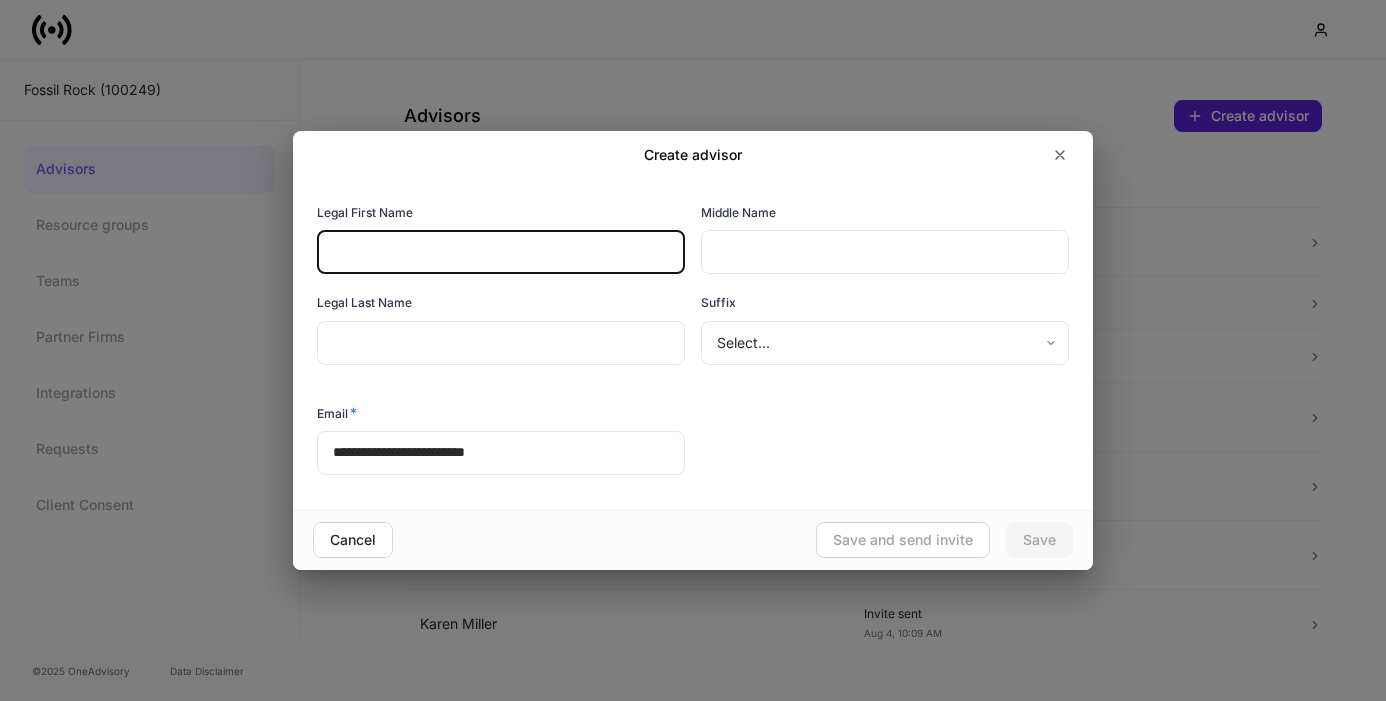 paste on "*****" 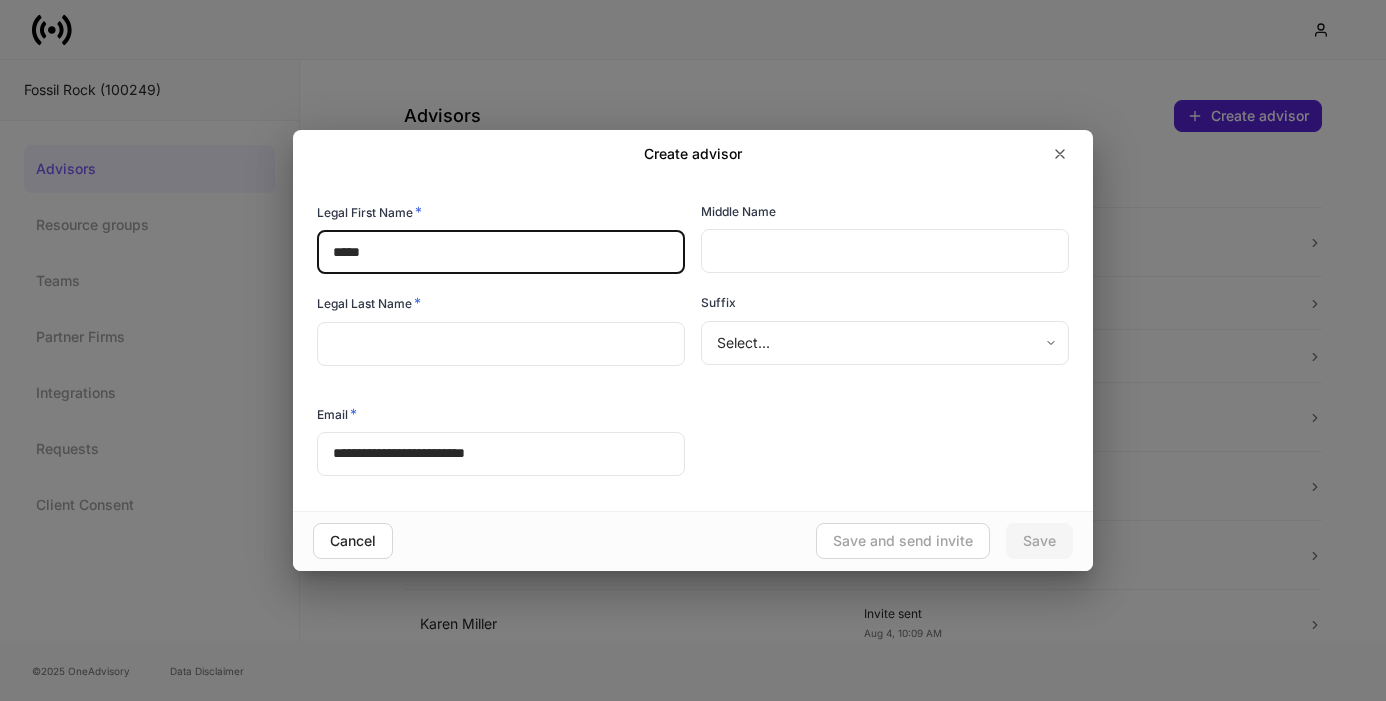 type on "*****" 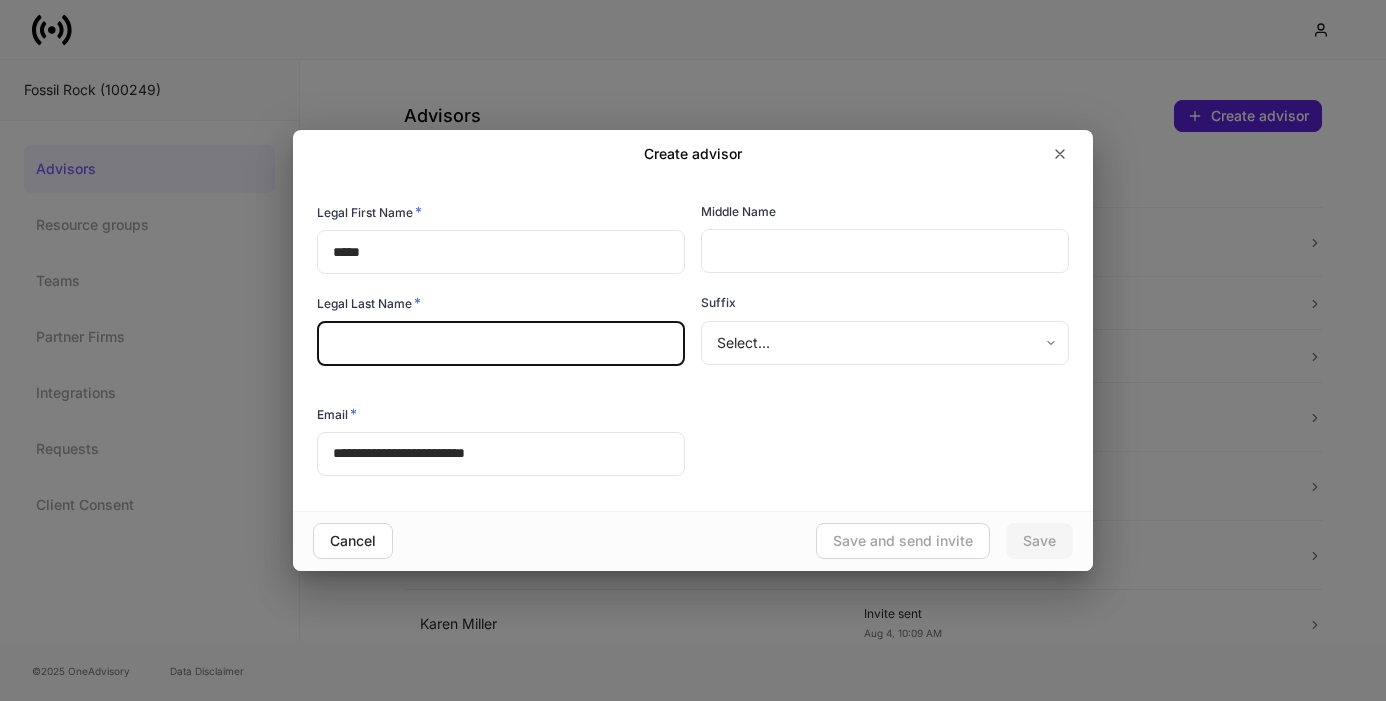 click at bounding box center (501, 344) 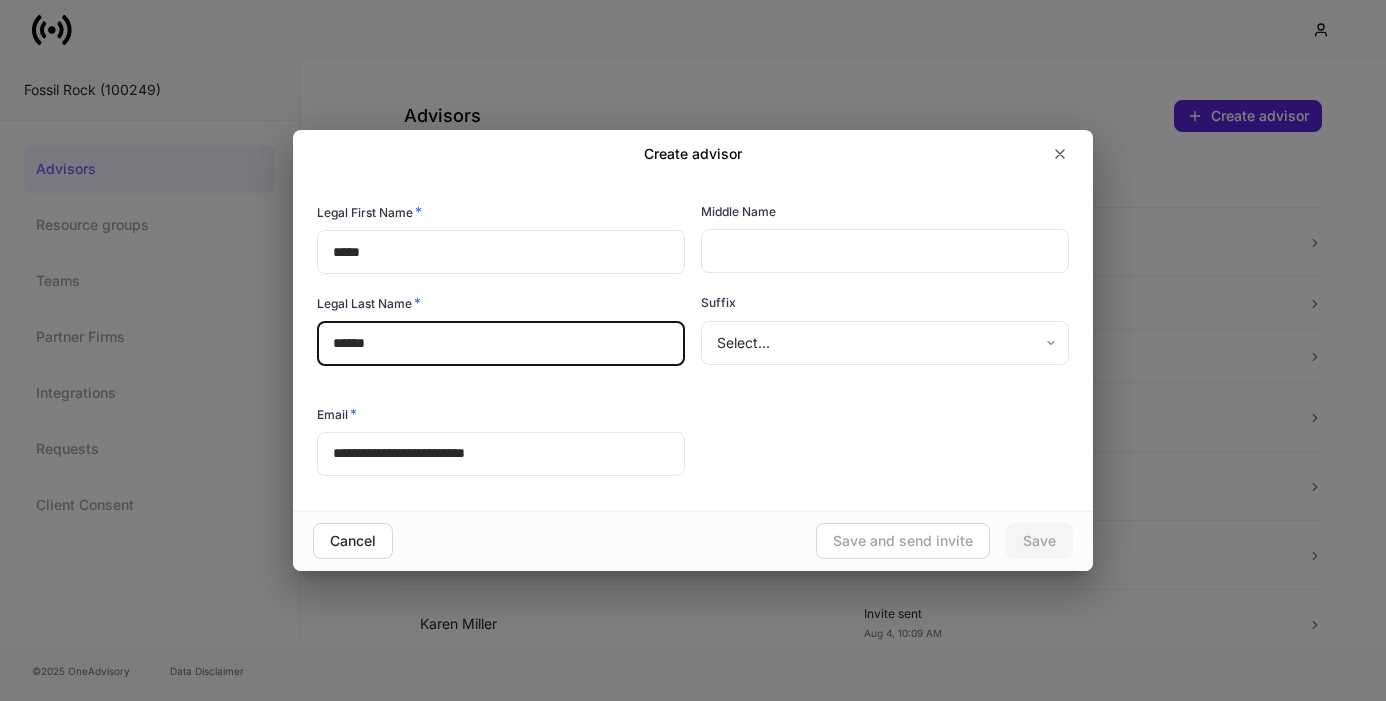 type on "******" 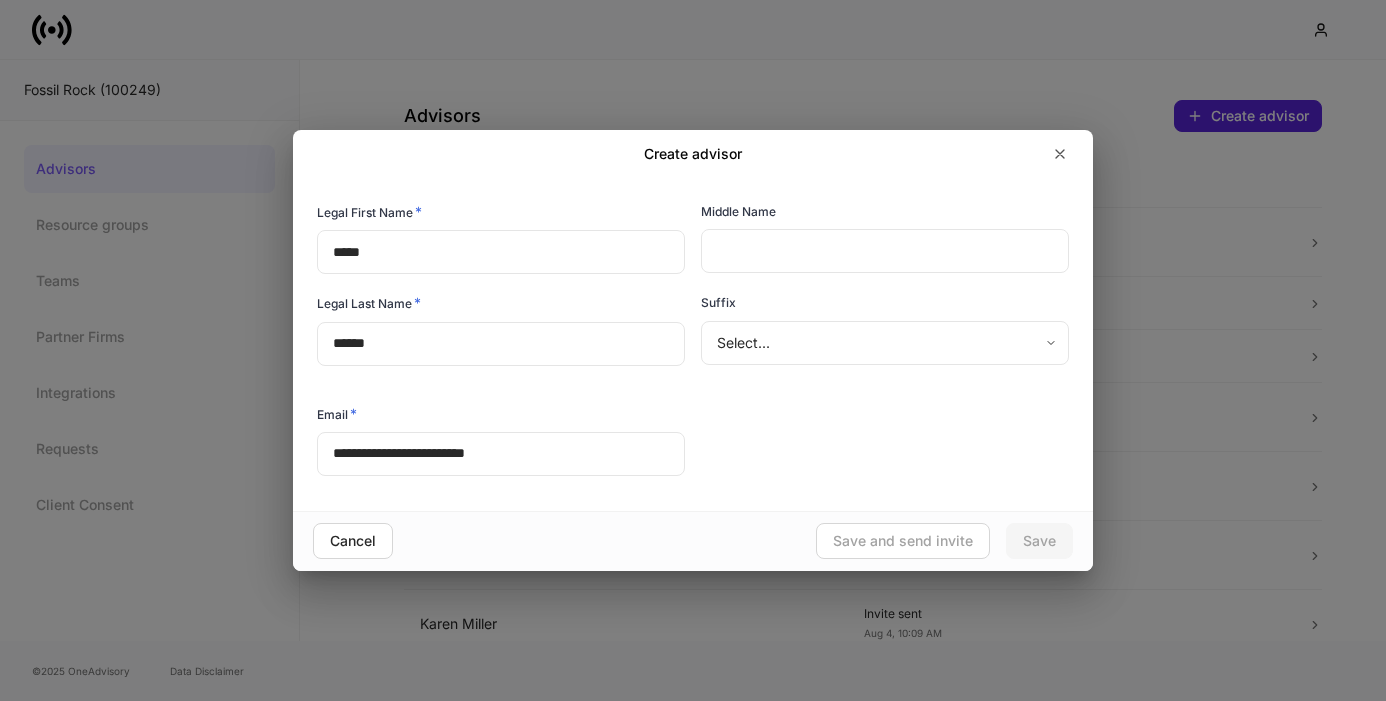 click on "**********" at bounding box center (501, 454) 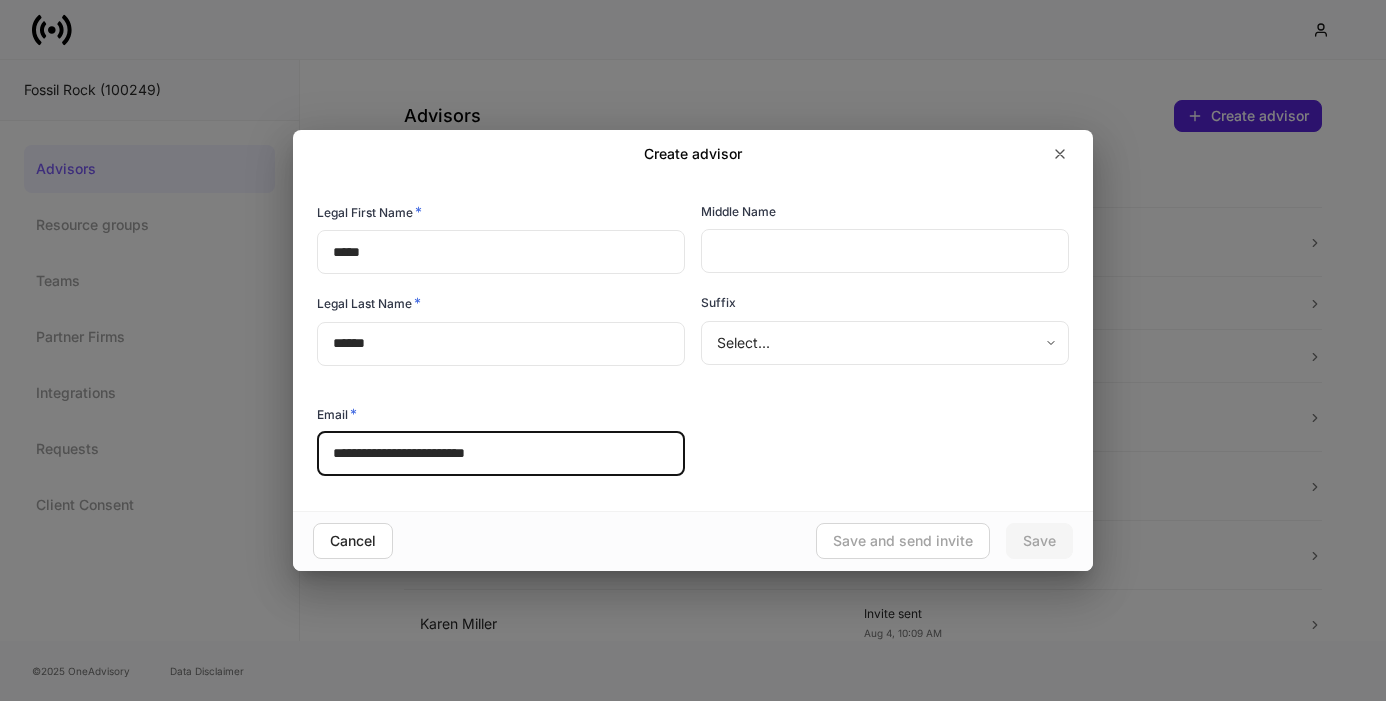 click on "**********" at bounding box center (501, 454) 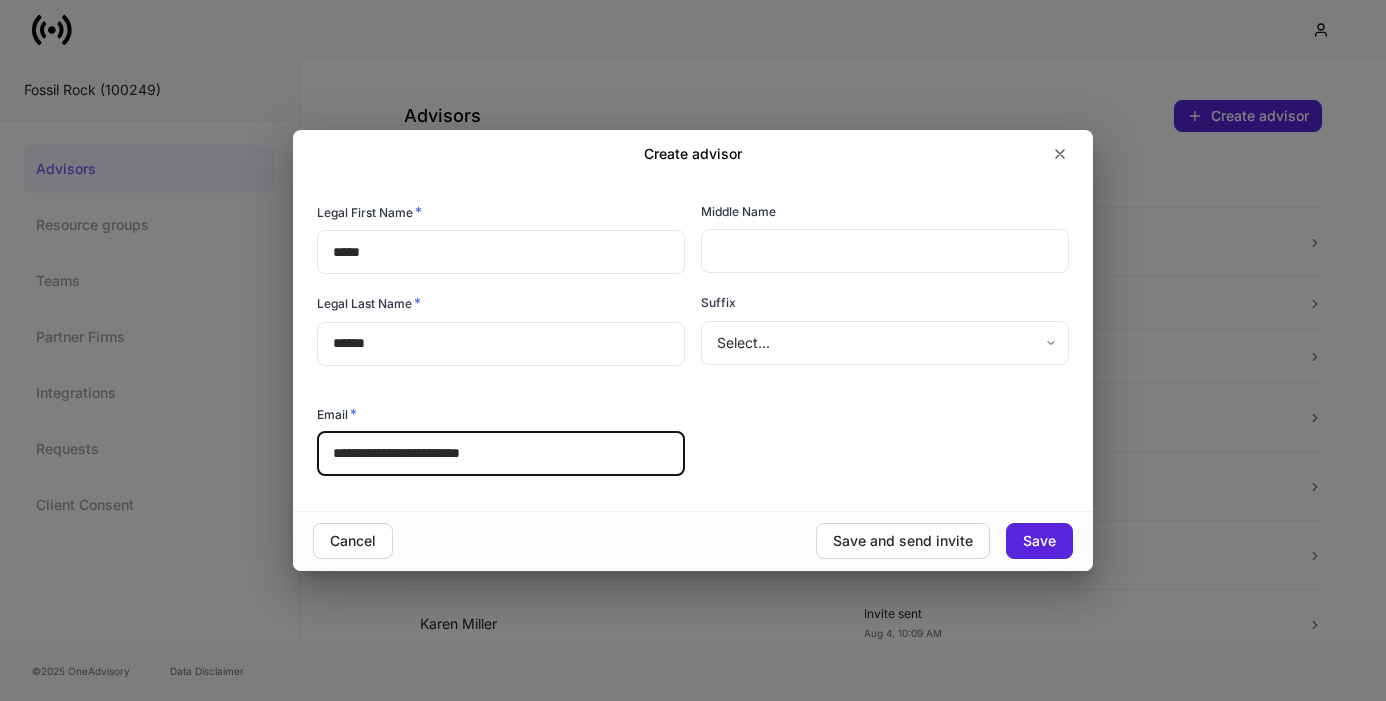 type on "**********" 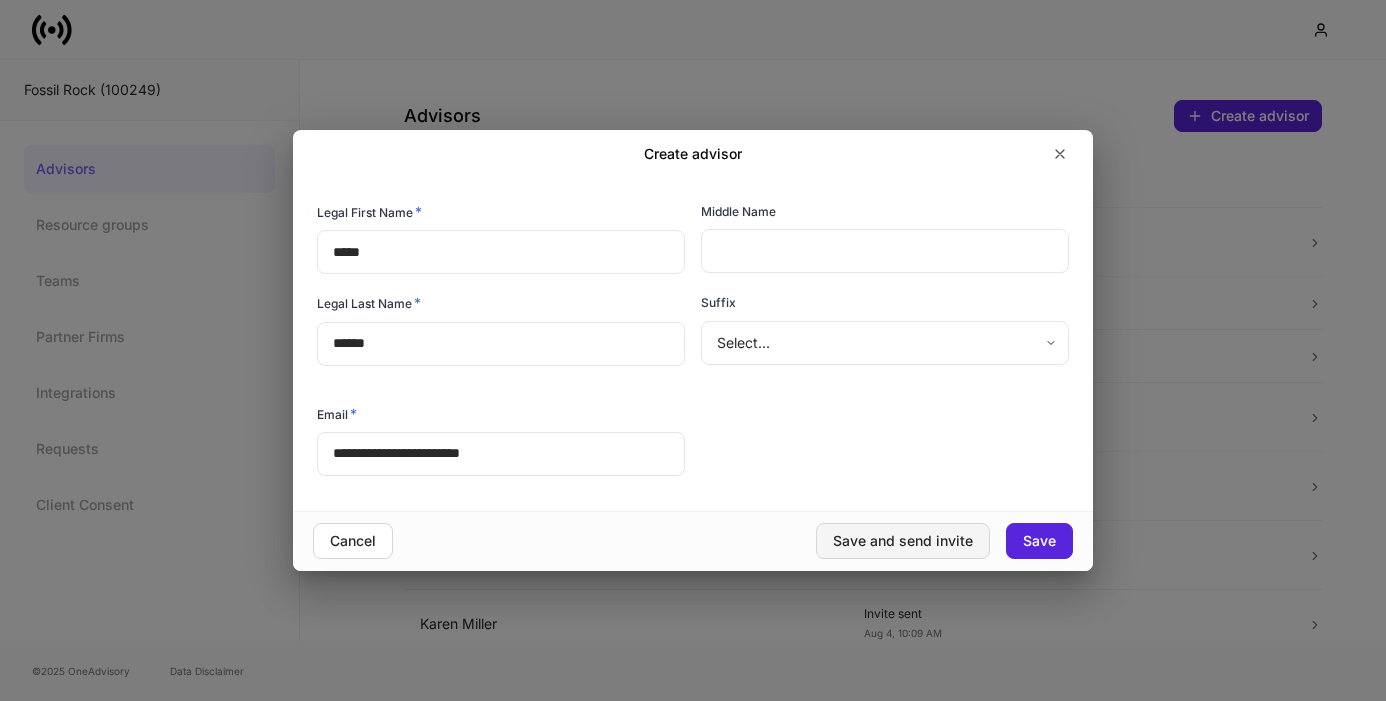 click on "Save and send invite" at bounding box center (903, 541) 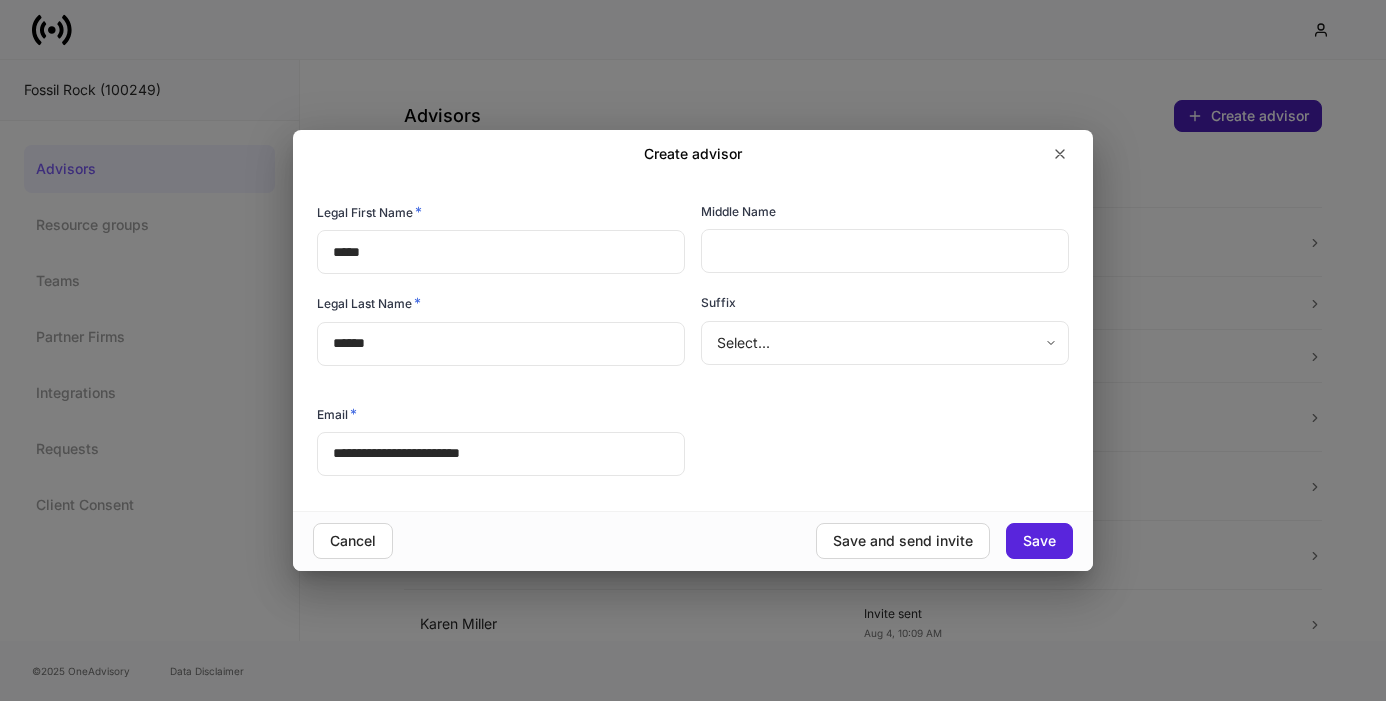 type 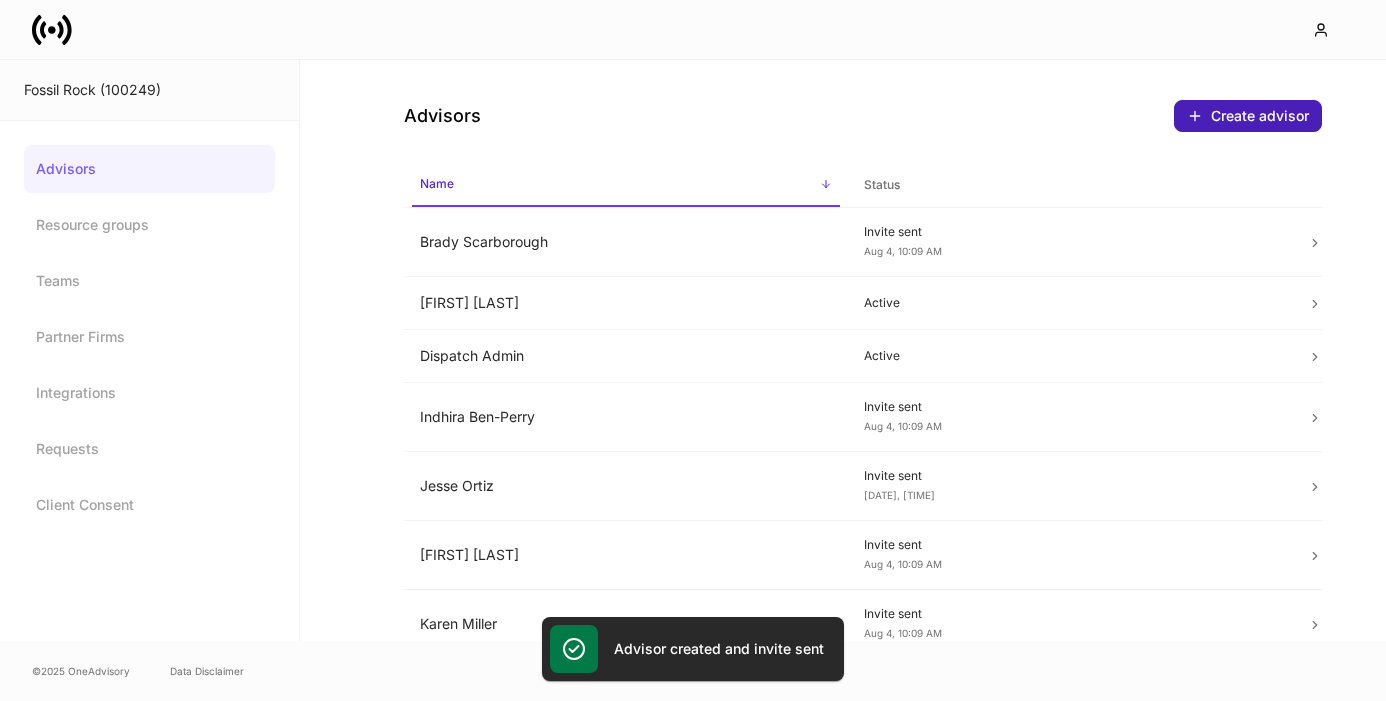 click on "Create advisor" at bounding box center [1248, 116] 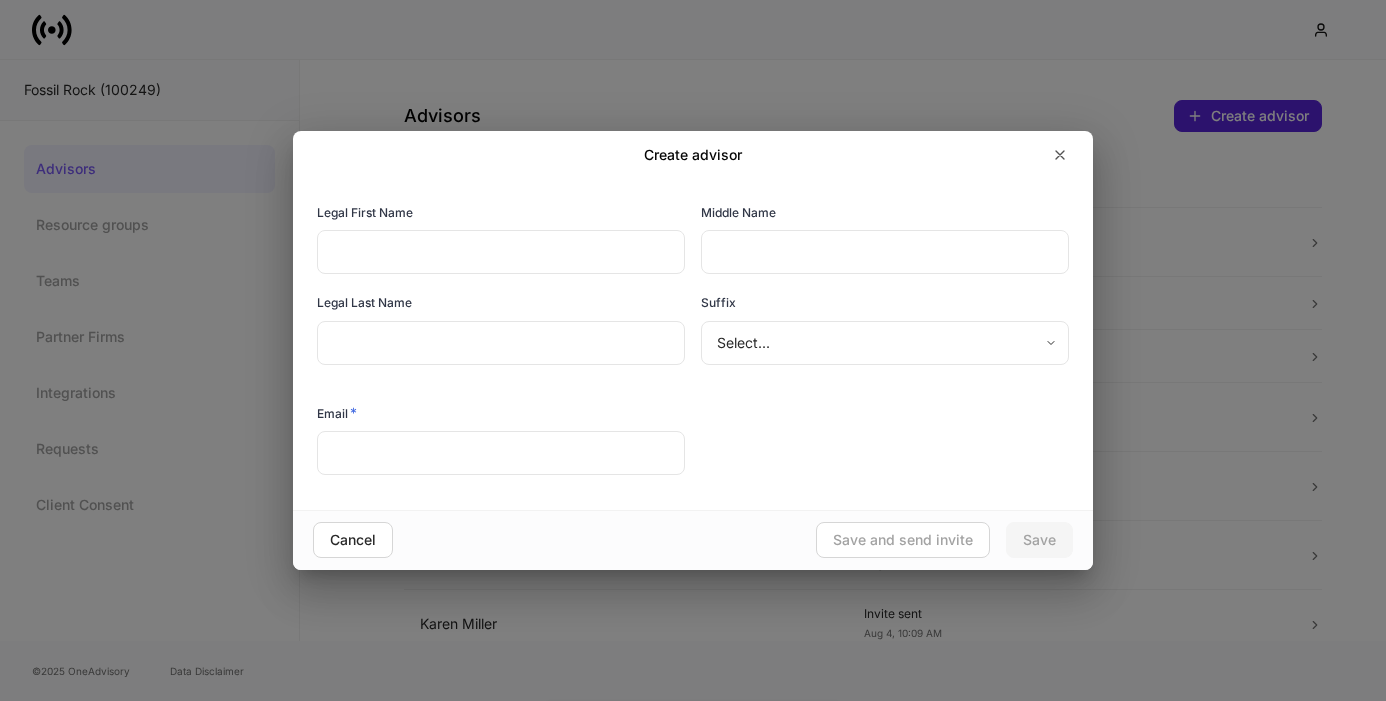 click at bounding box center [501, 453] 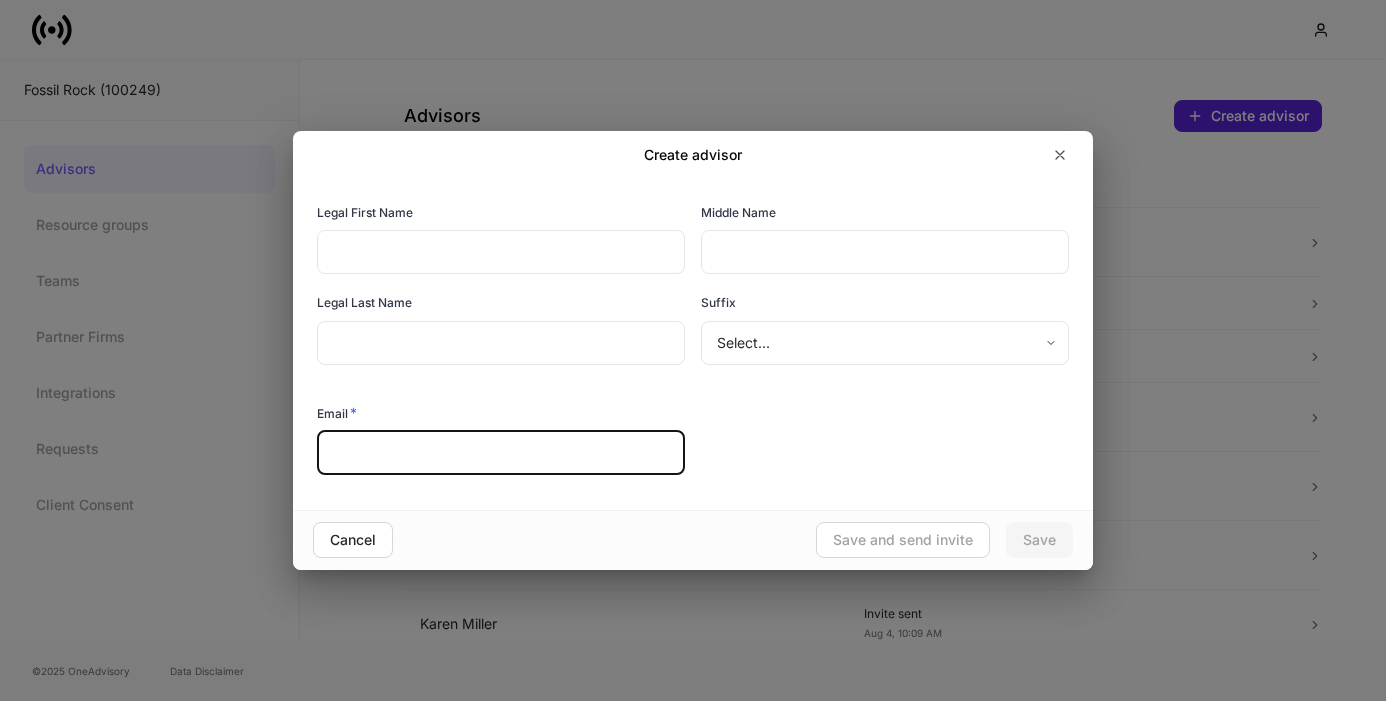 paste on "**********" 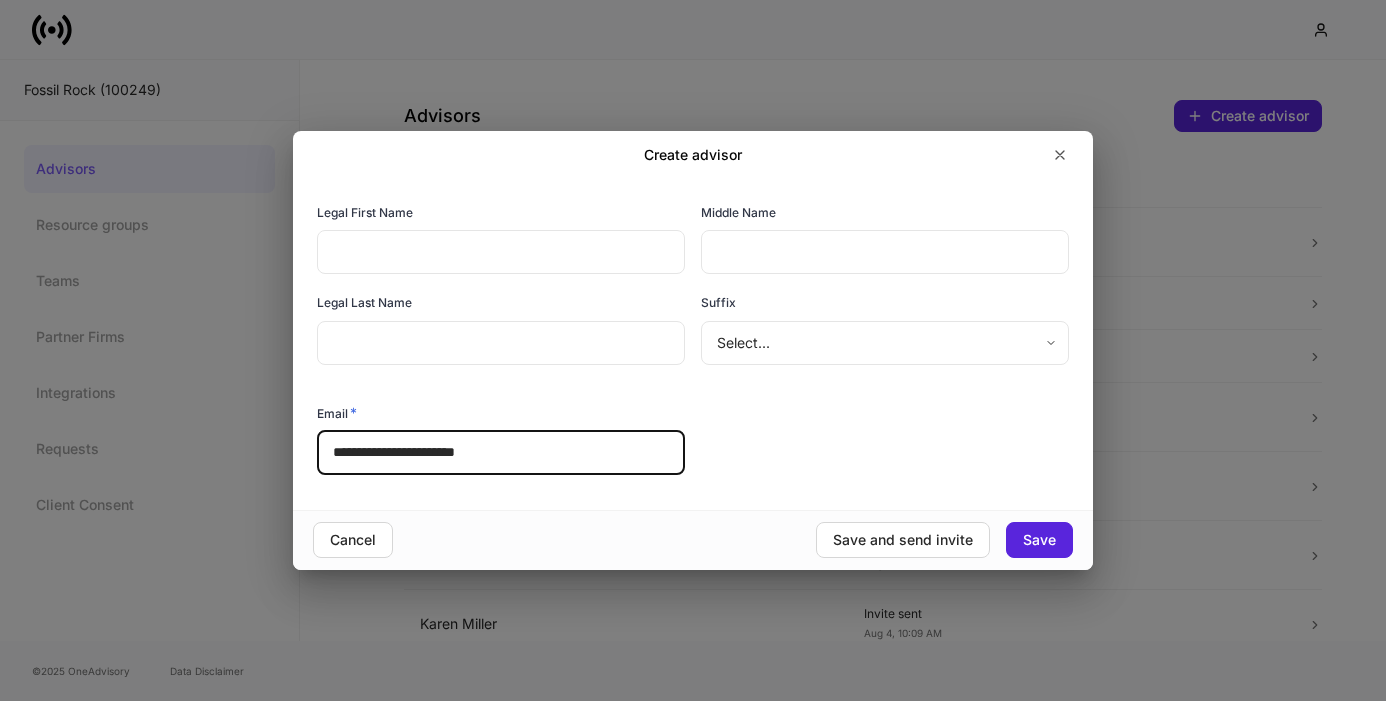 type on "**********" 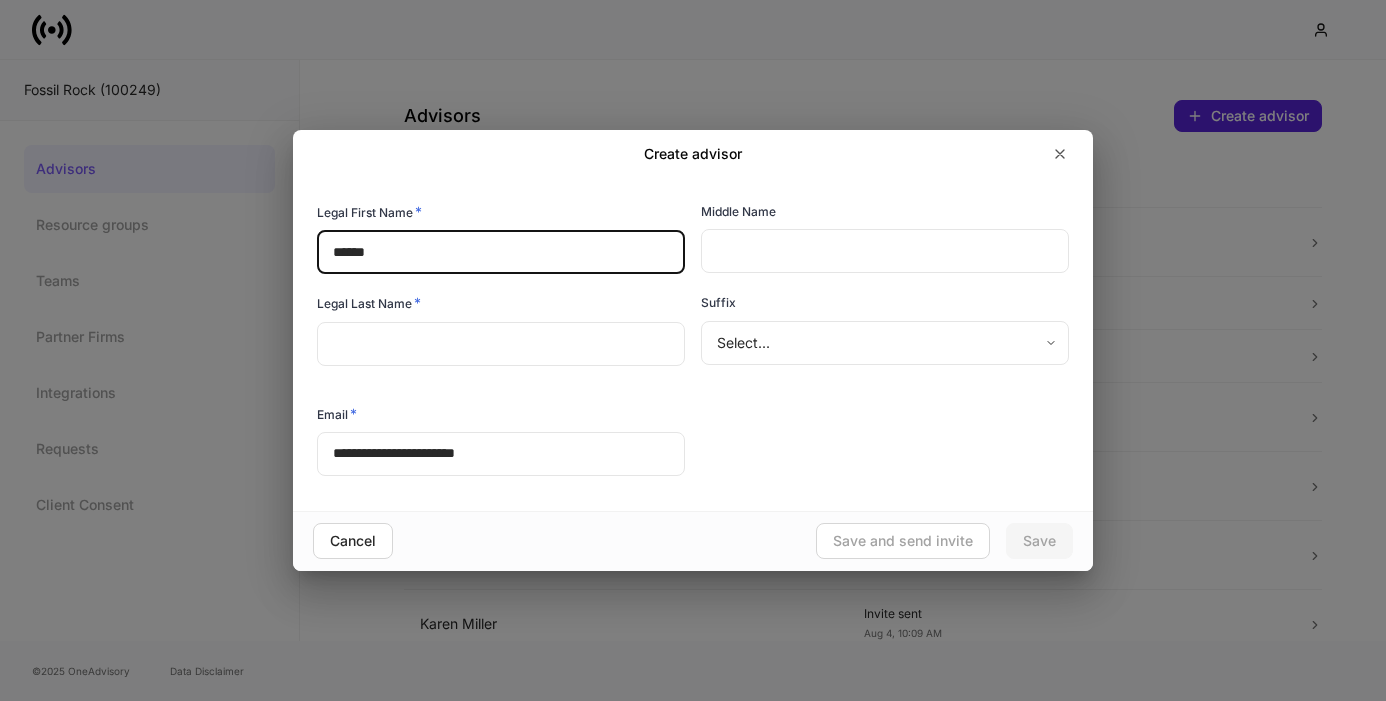 type on "******" 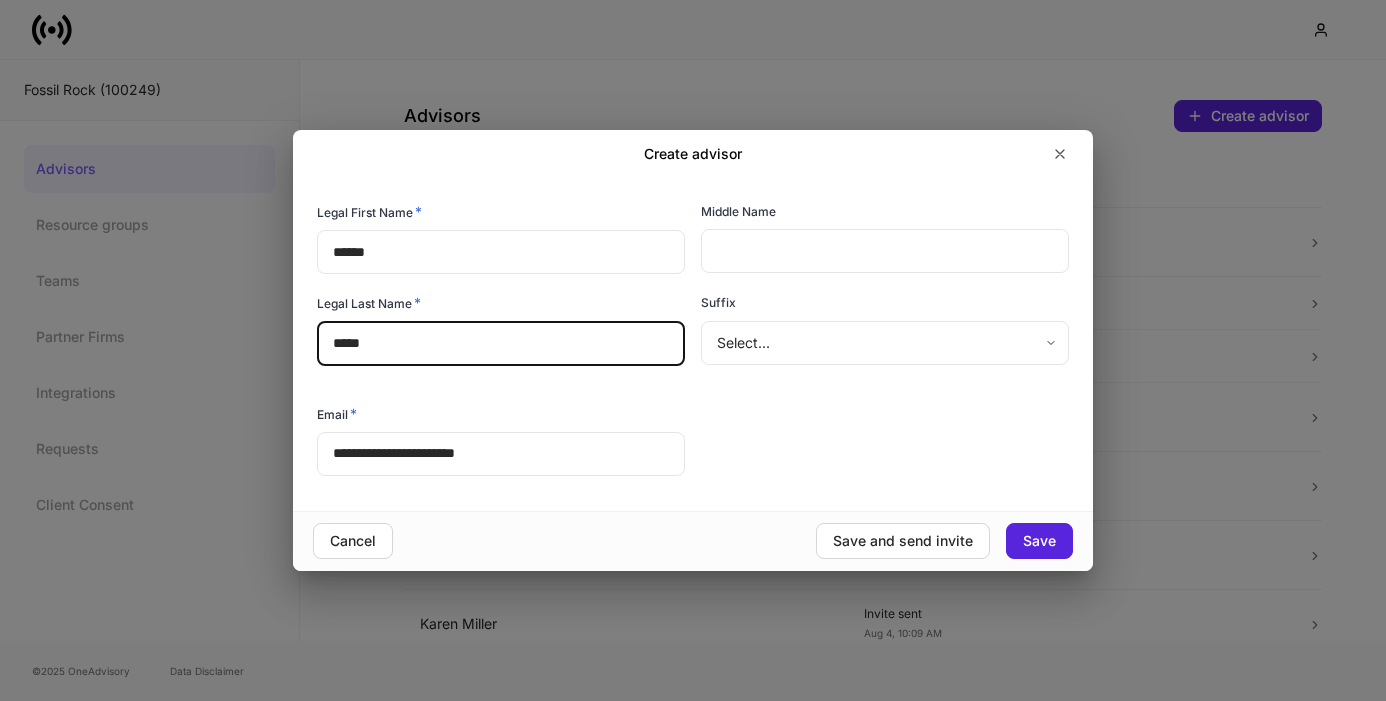 type on "*****" 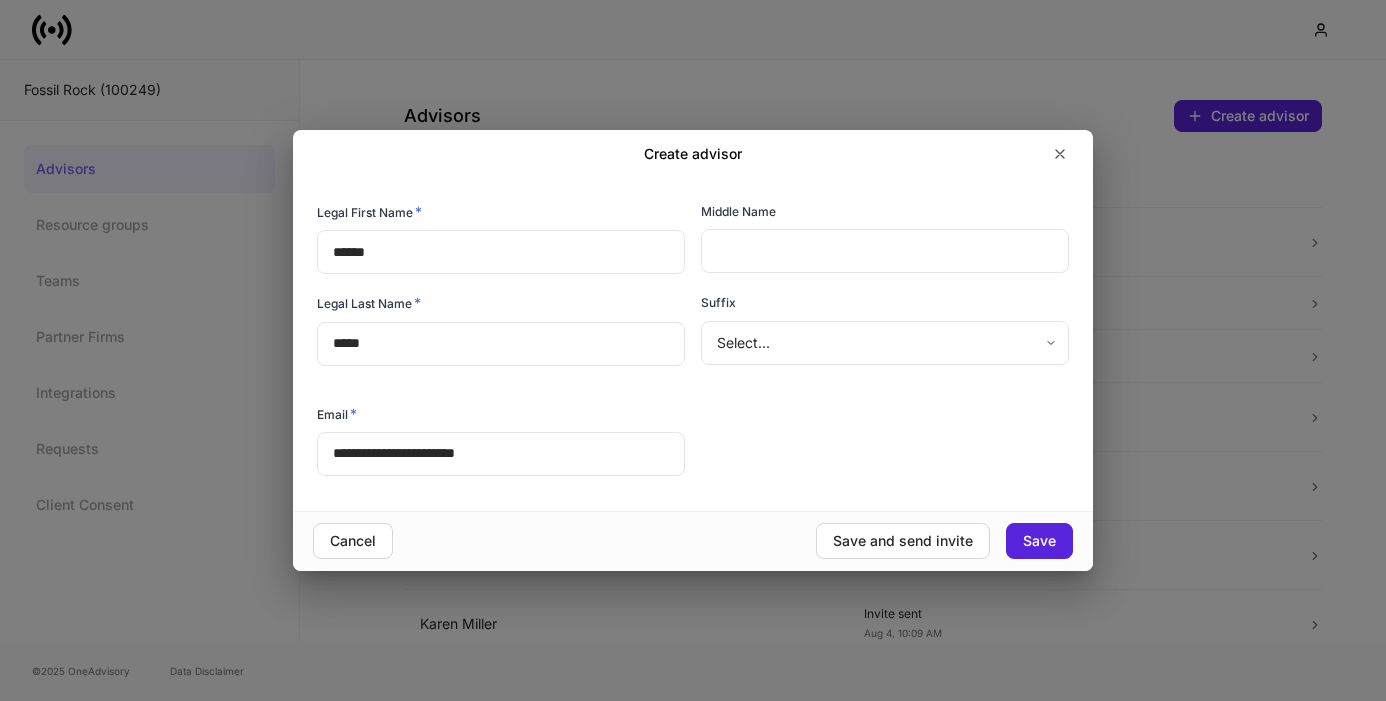drag, startPoint x: 792, startPoint y: 388, endPoint x: 796, endPoint y: 436, distance: 48.166378 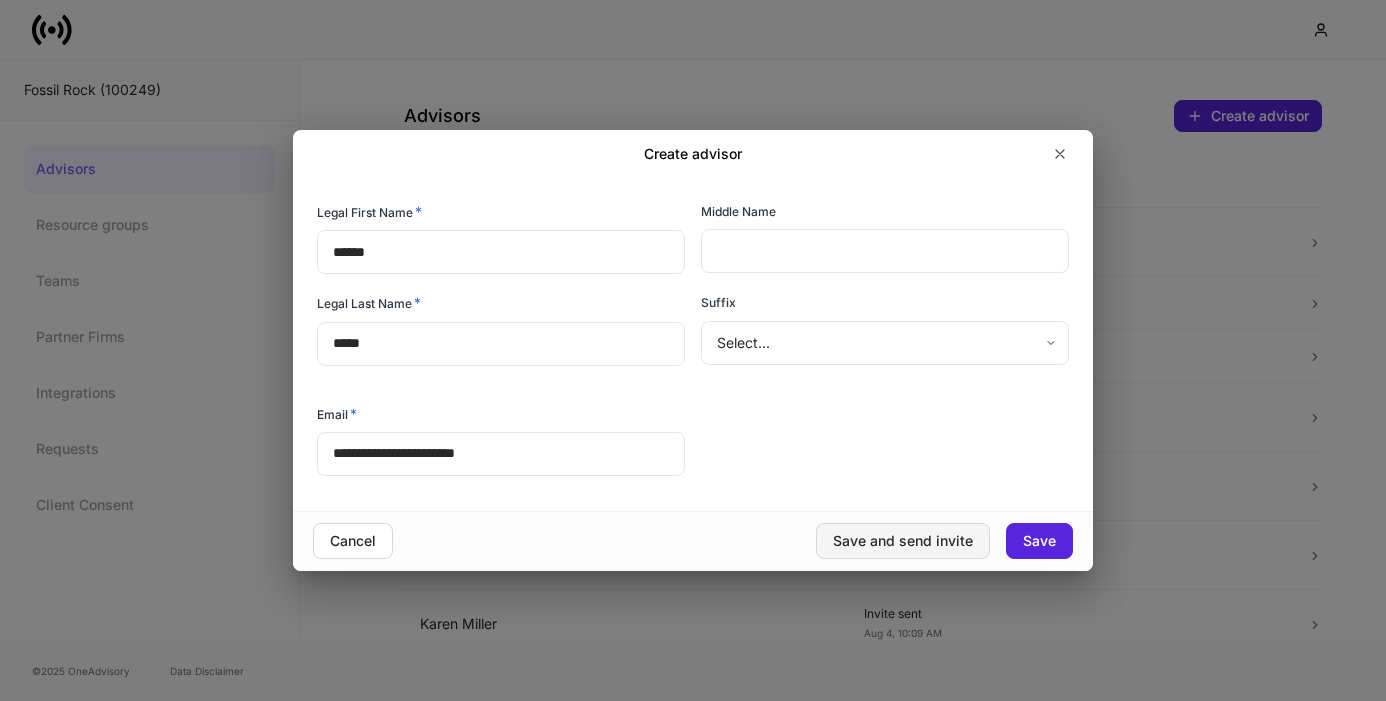 click on "Save and send invite" at bounding box center [903, 541] 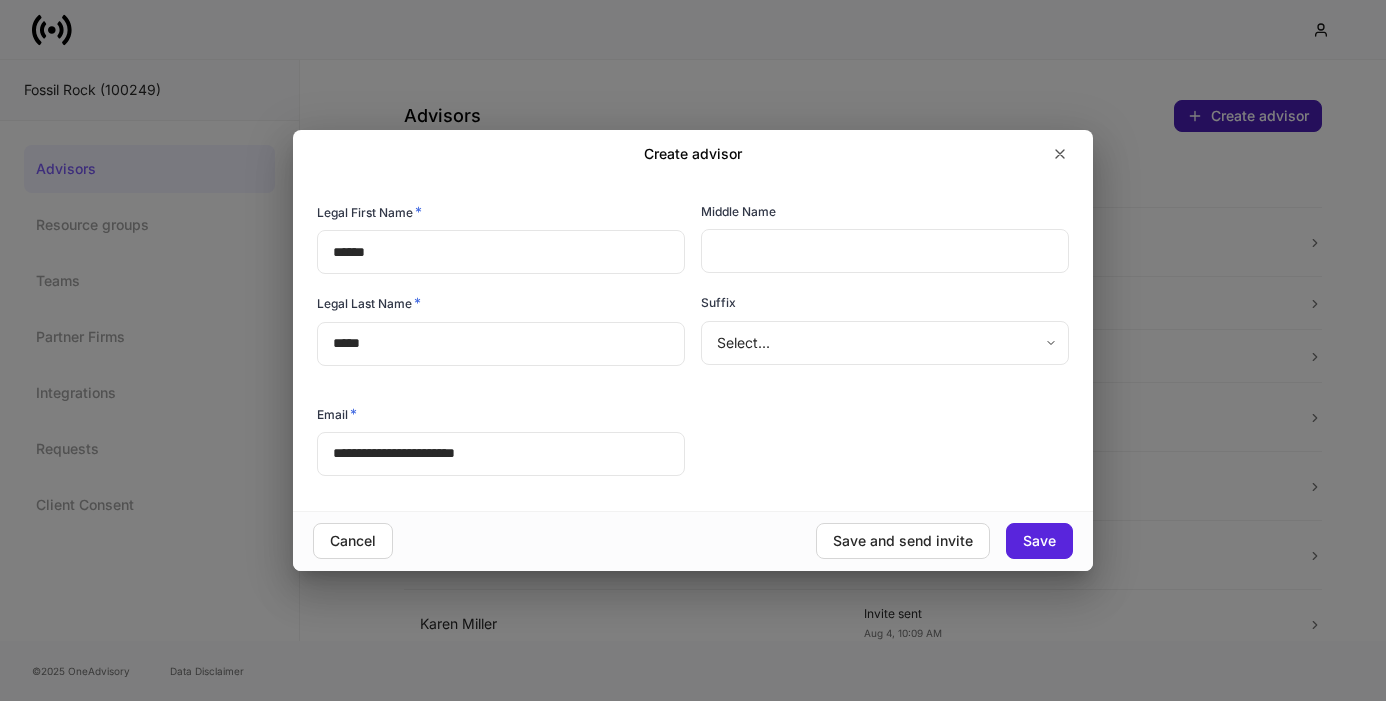 type 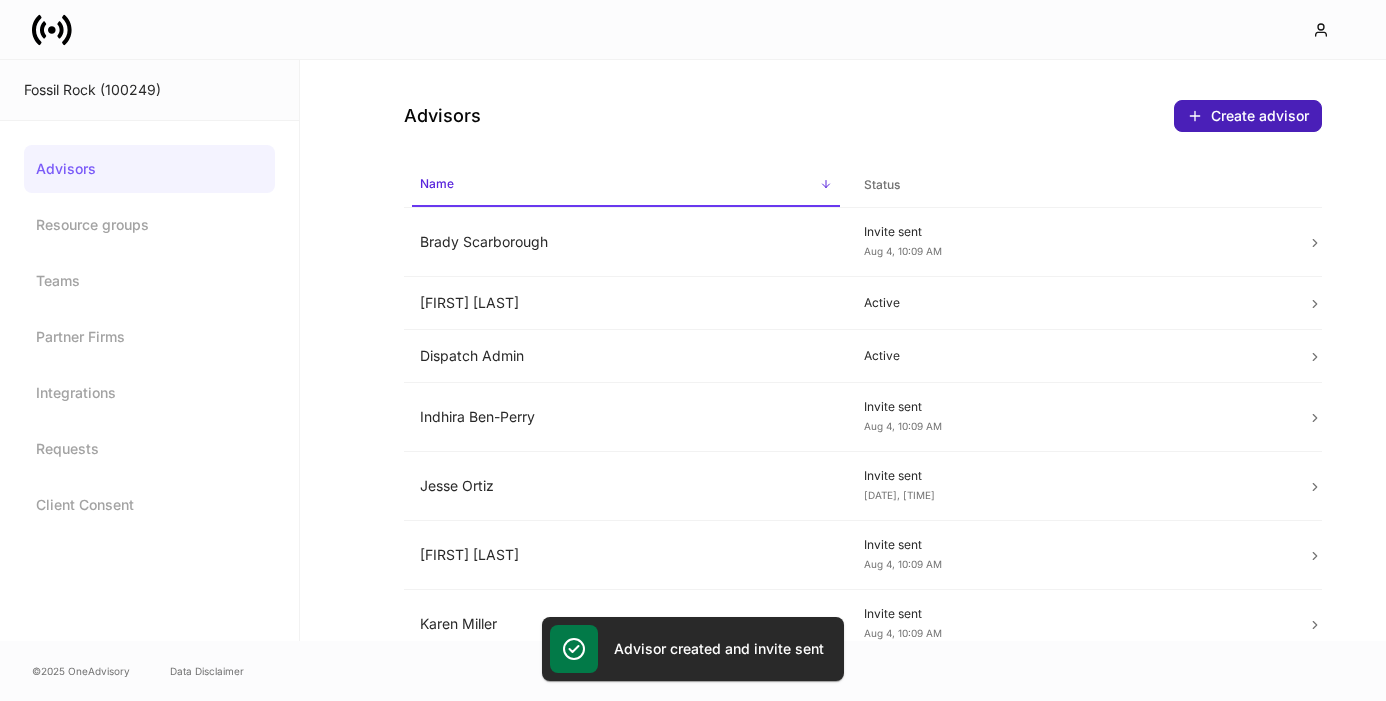 click on "Create advisor" at bounding box center (1248, 116) 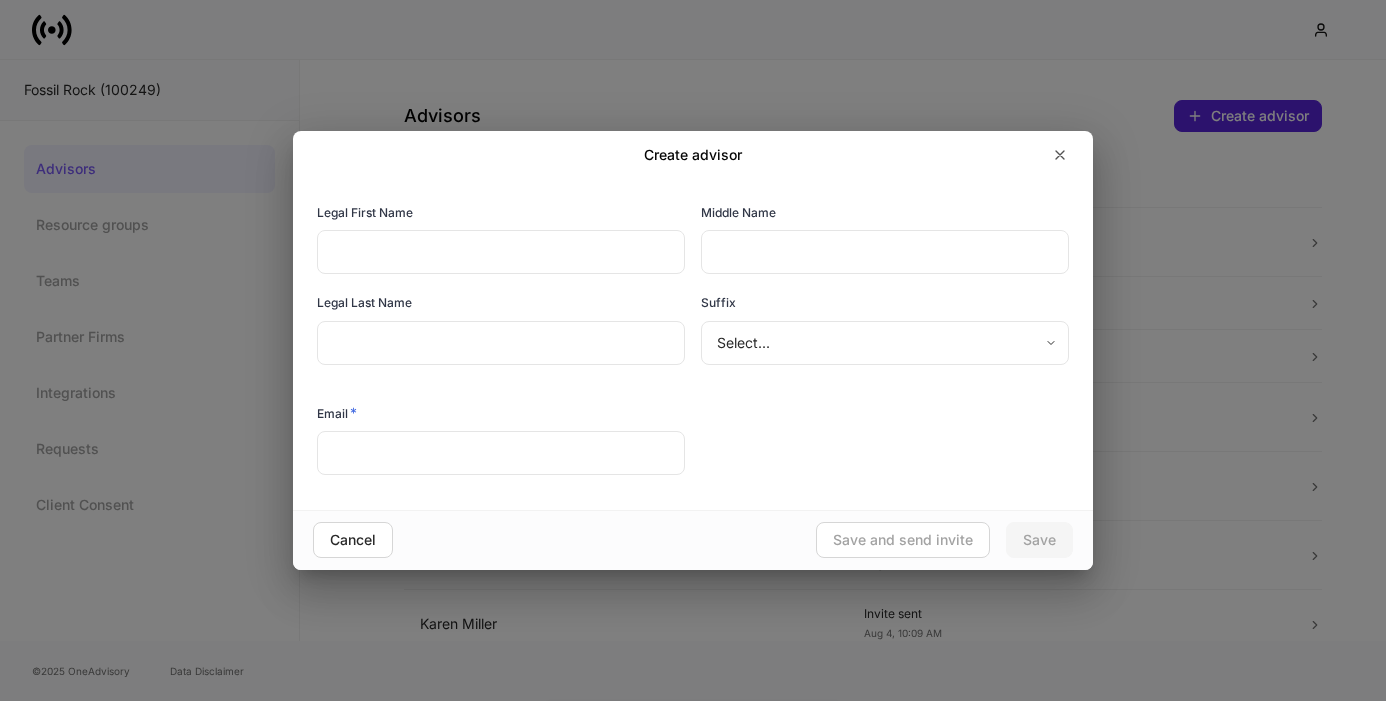 click at bounding box center [501, 252] 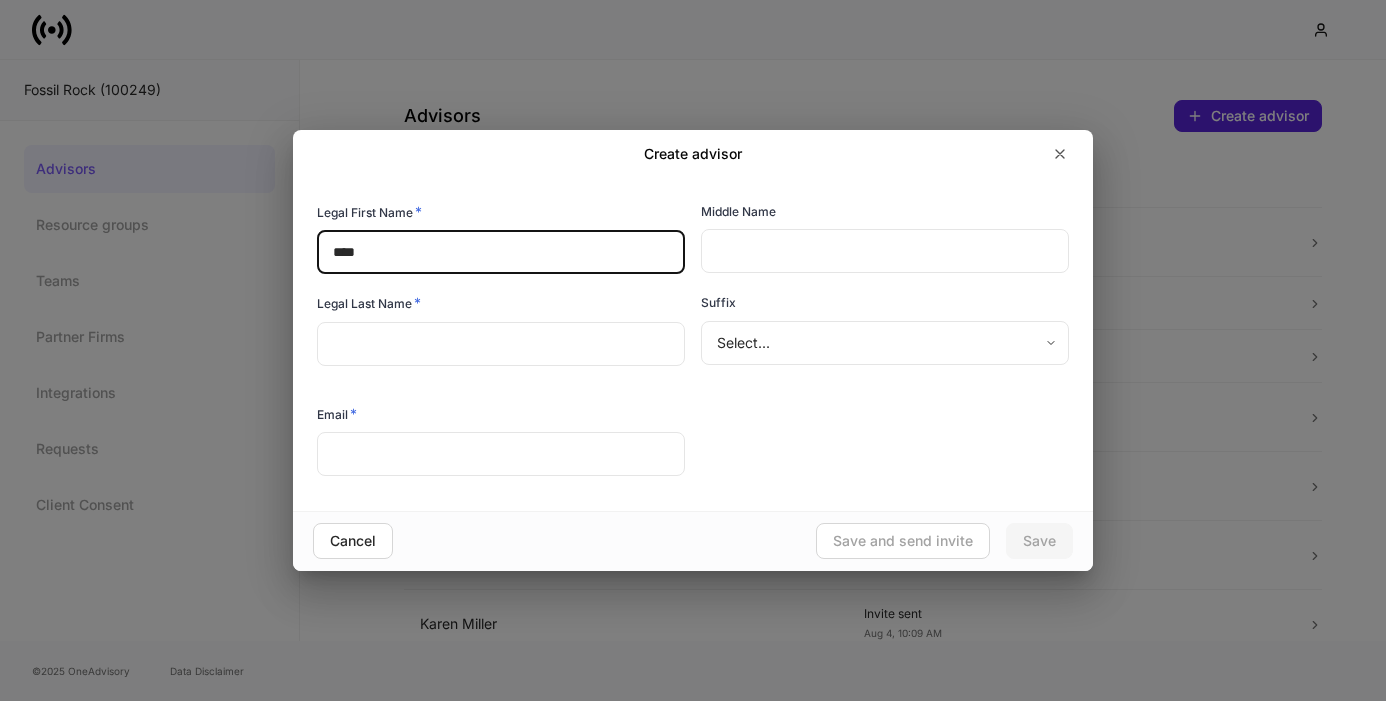 type on "****" 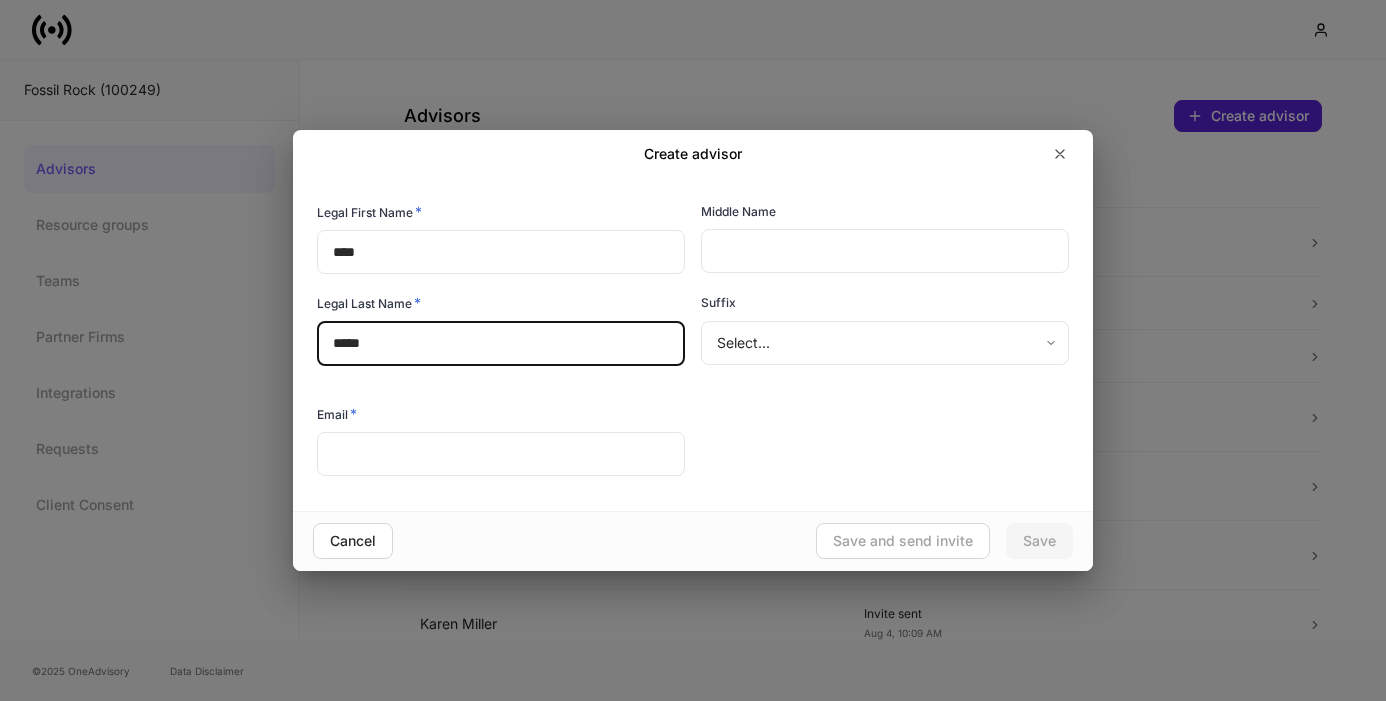 type on "*****" 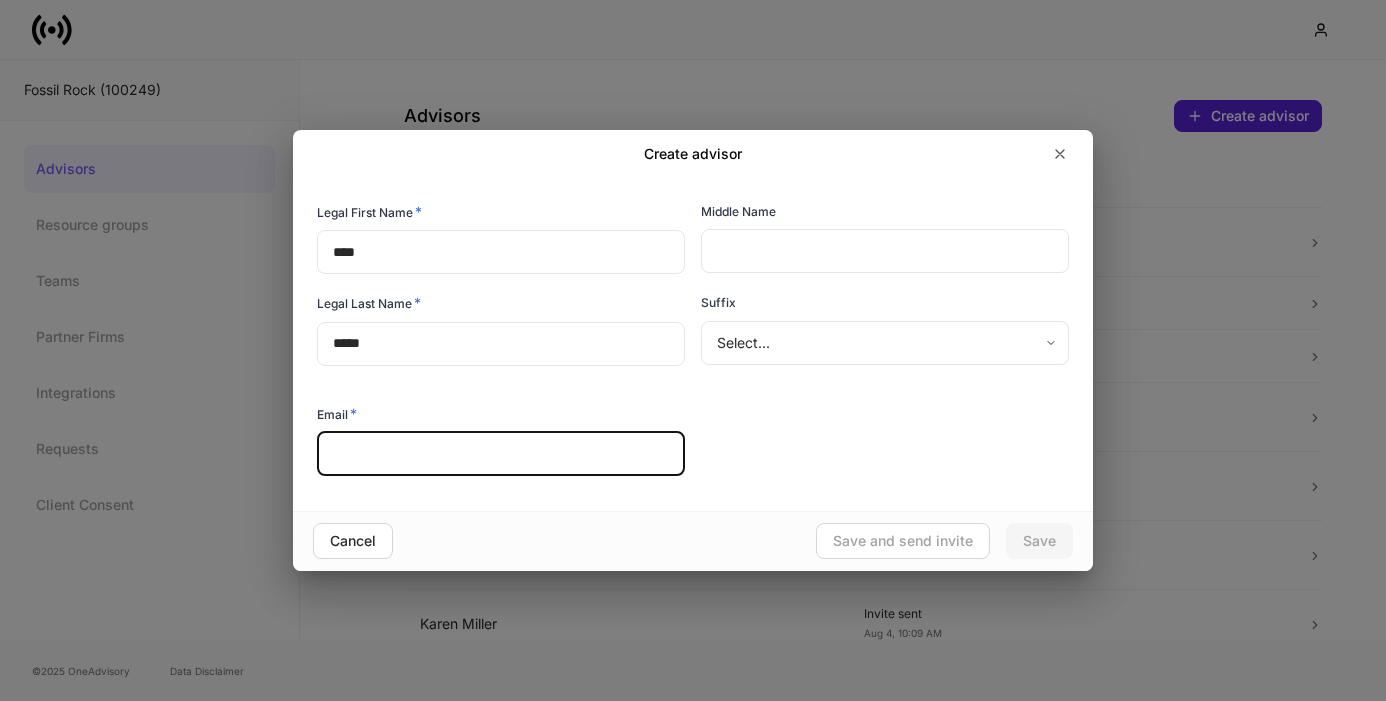 paste on "**********" 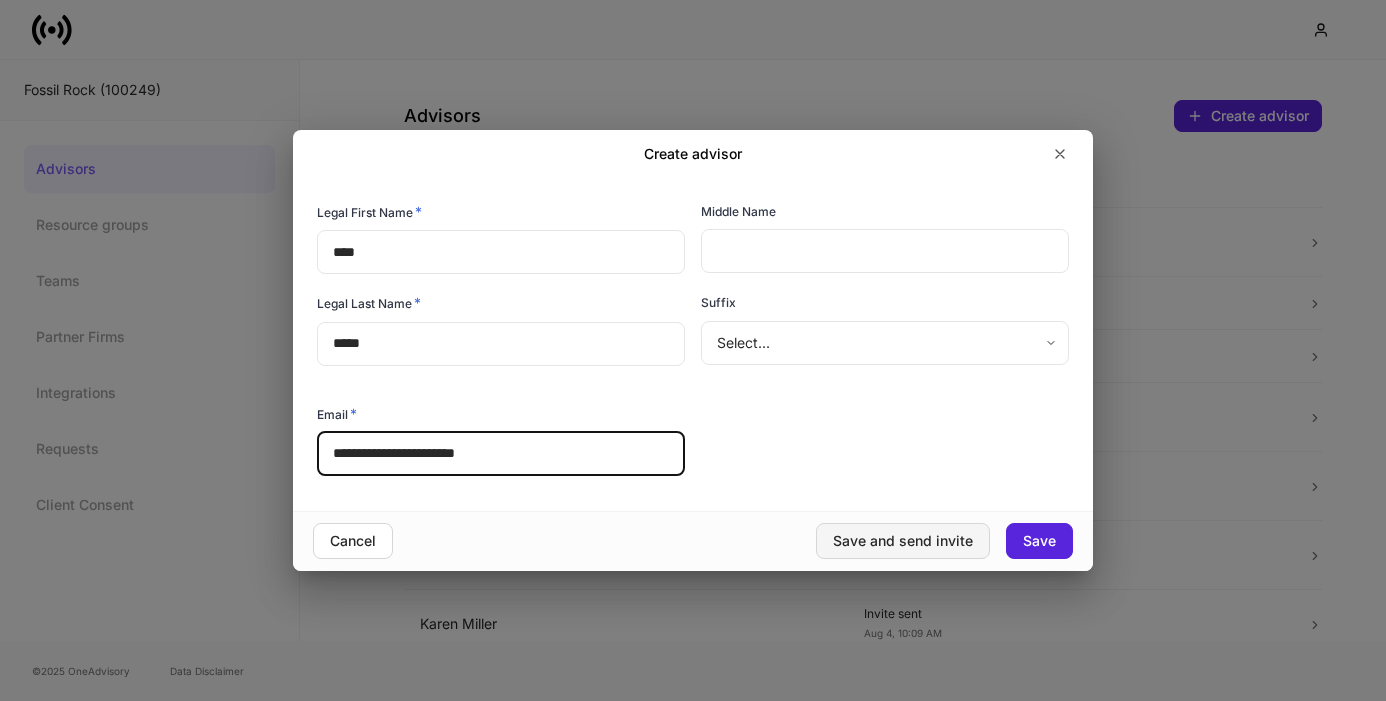 type on "**********" 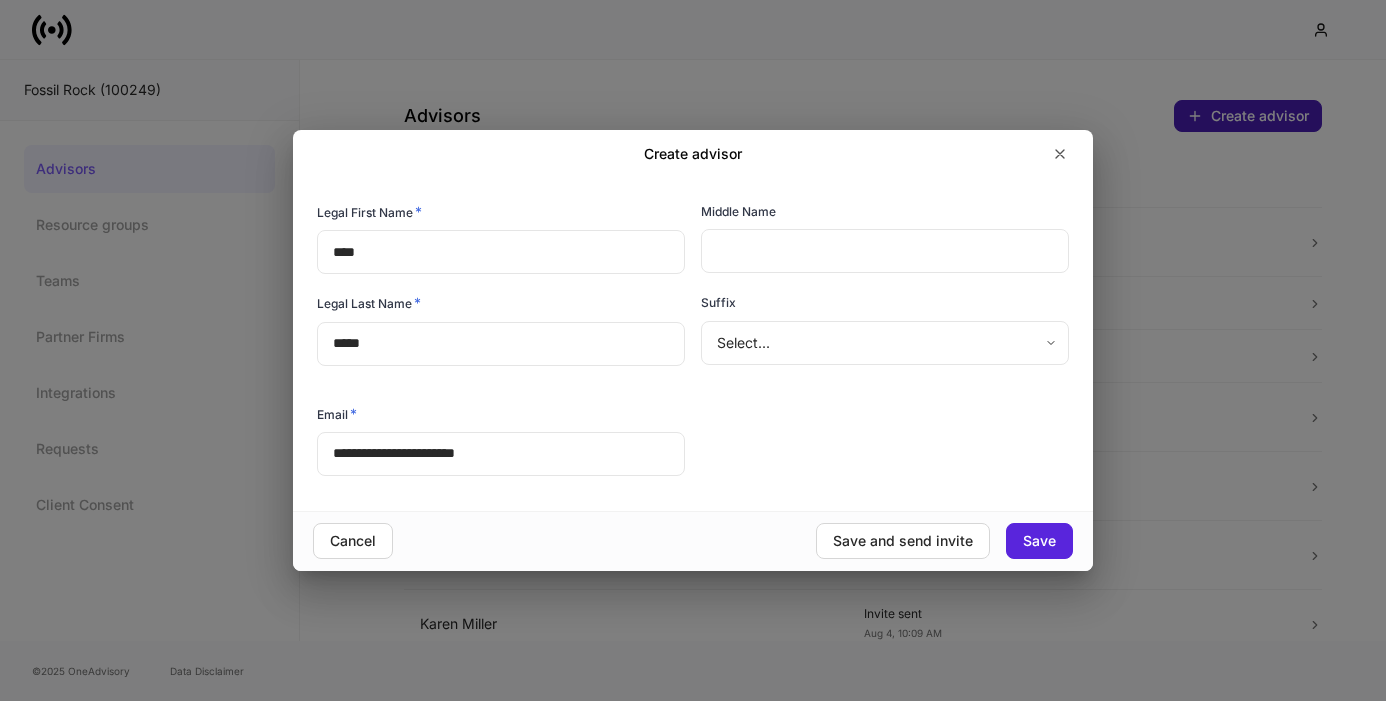 type 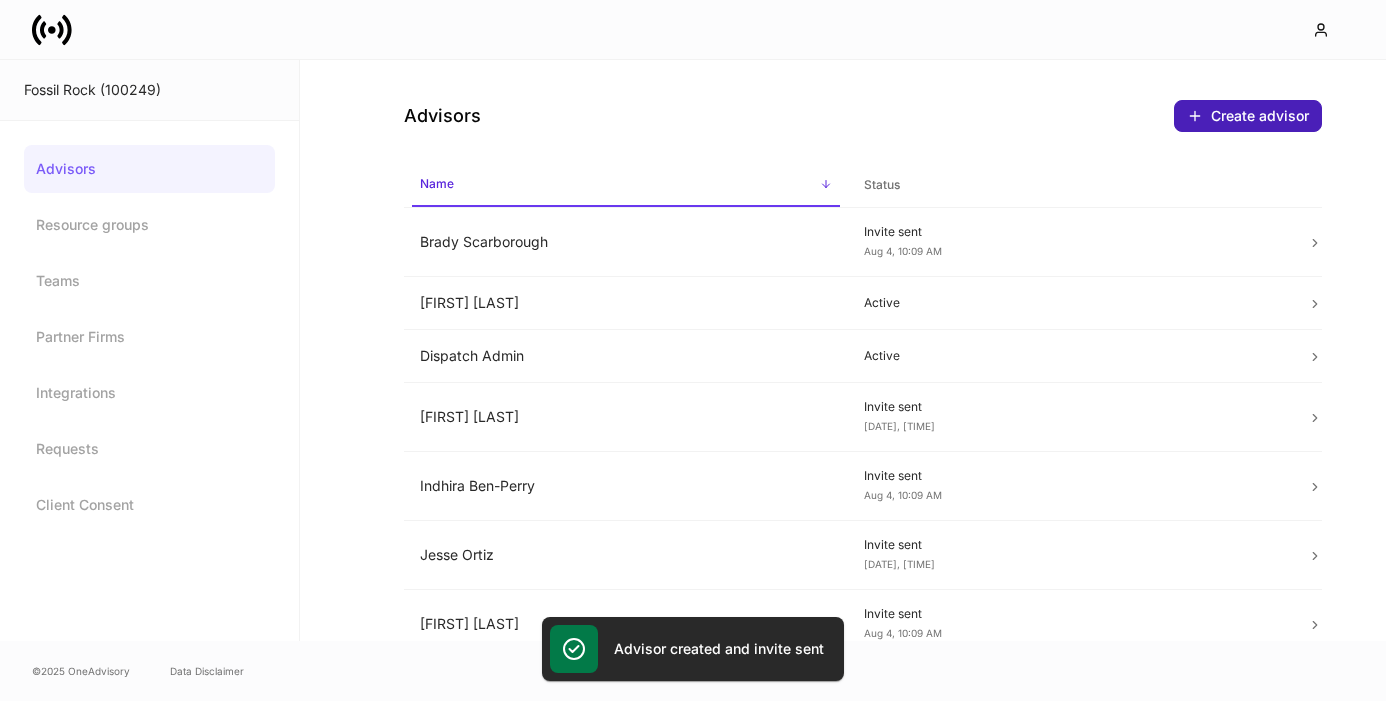 click on "Create advisor" at bounding box center [1248, 116] 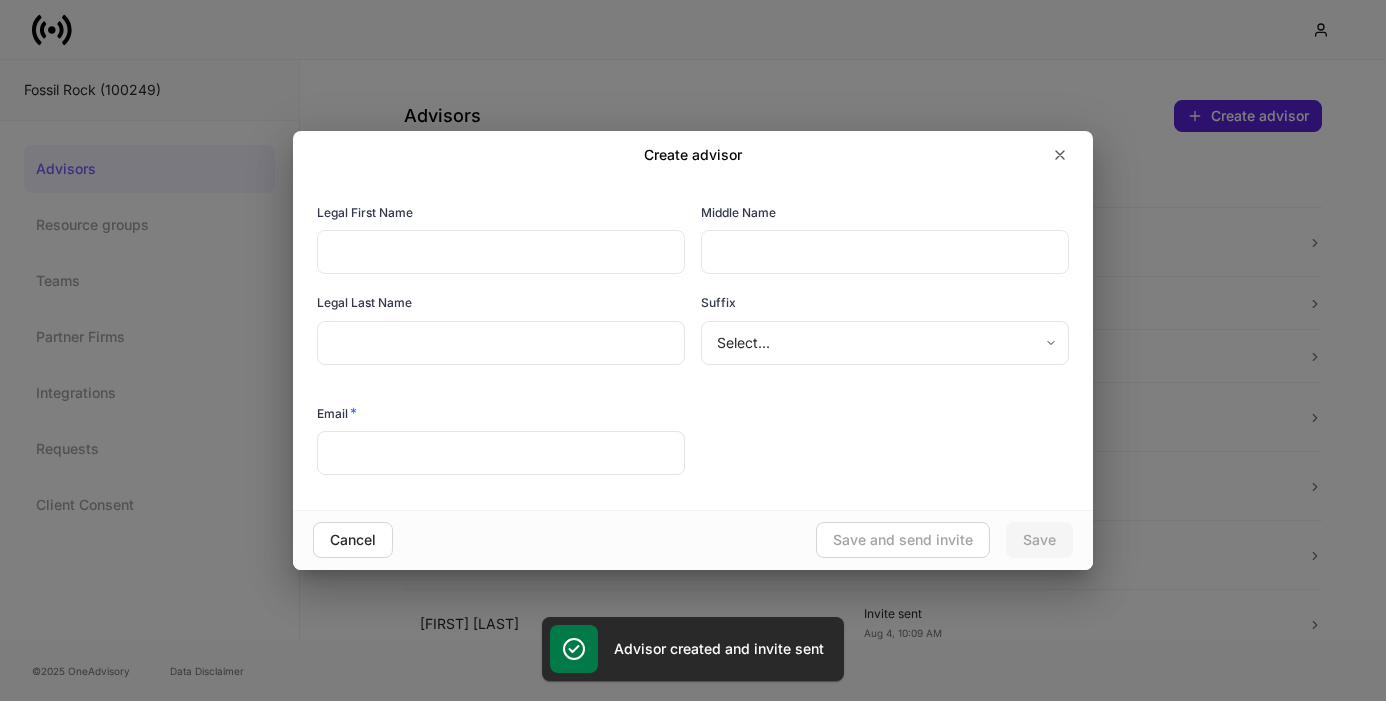 drag, startPoint x: 598, startPoint y: 453, endPoint x: 466, endPoint y: 469, distance: 132.96616 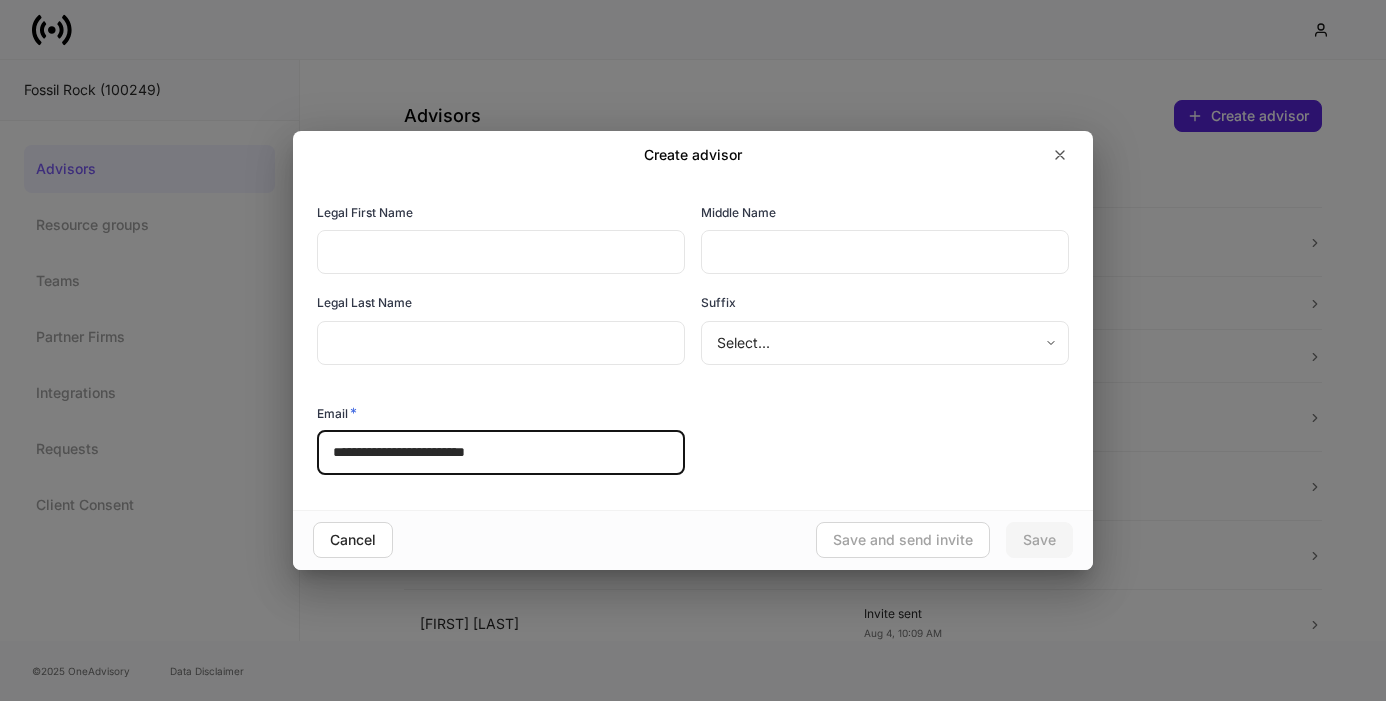 click on "**********" at bounding box center [501, 453] 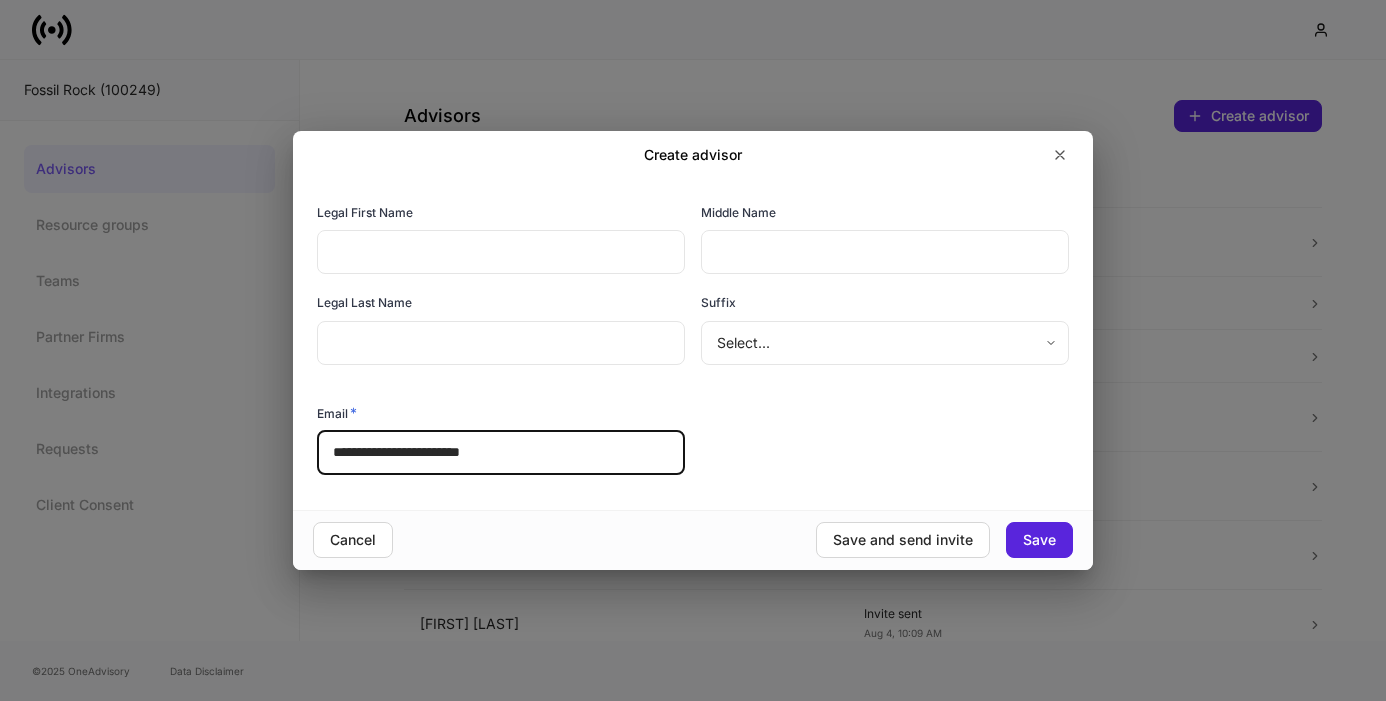 type on "**********" 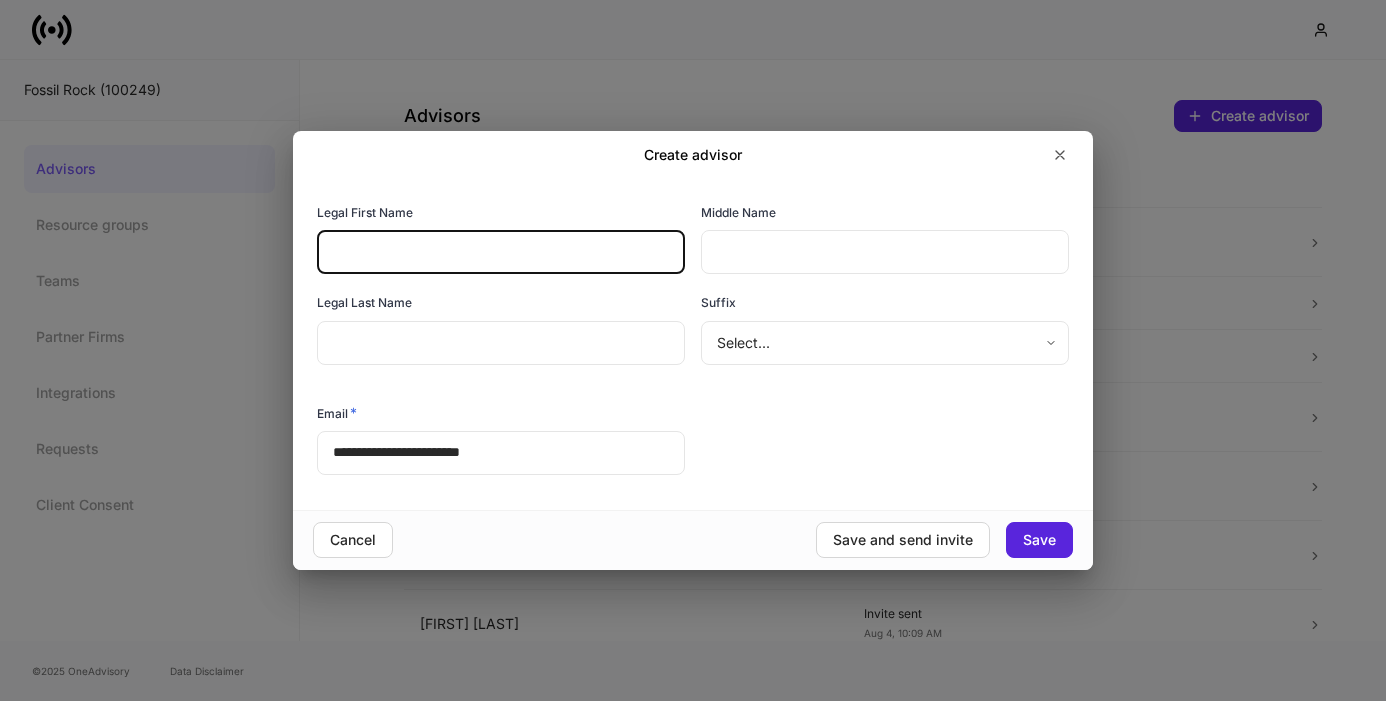 click at bounding box center [501, 252] 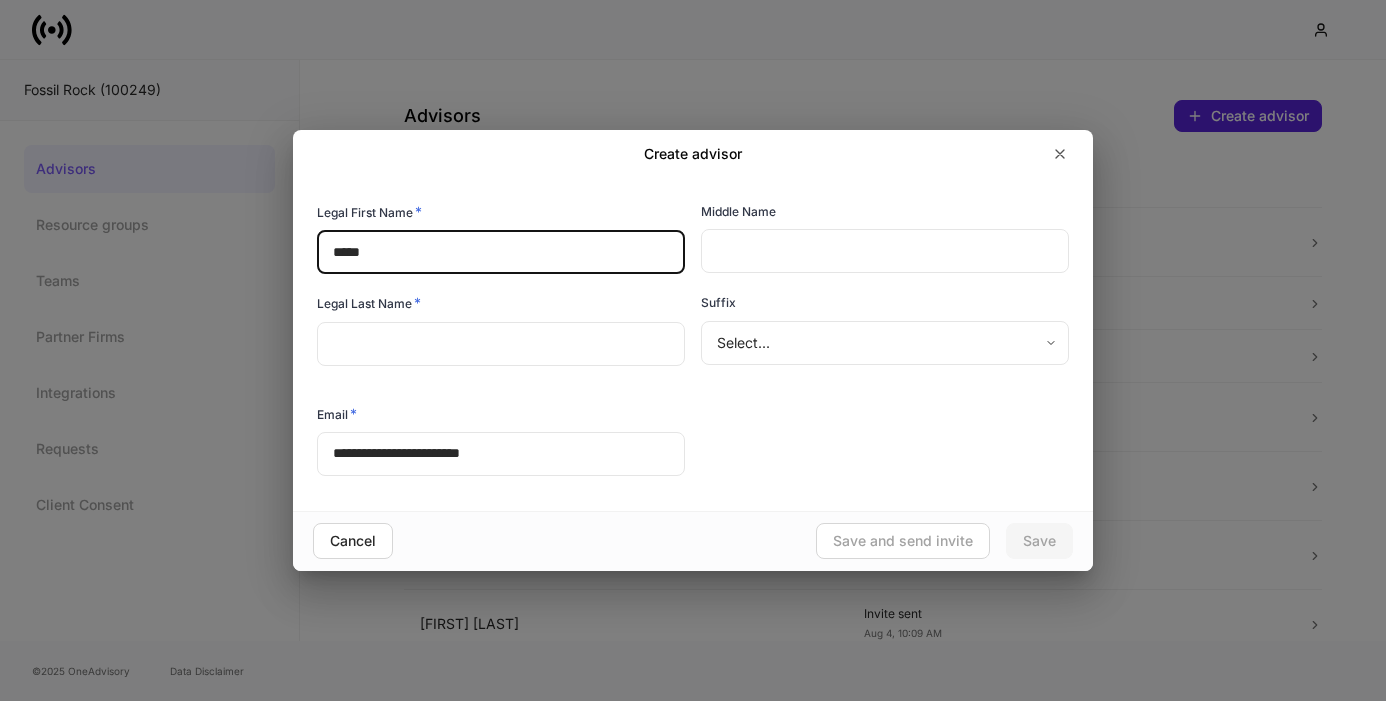 type on "*****" 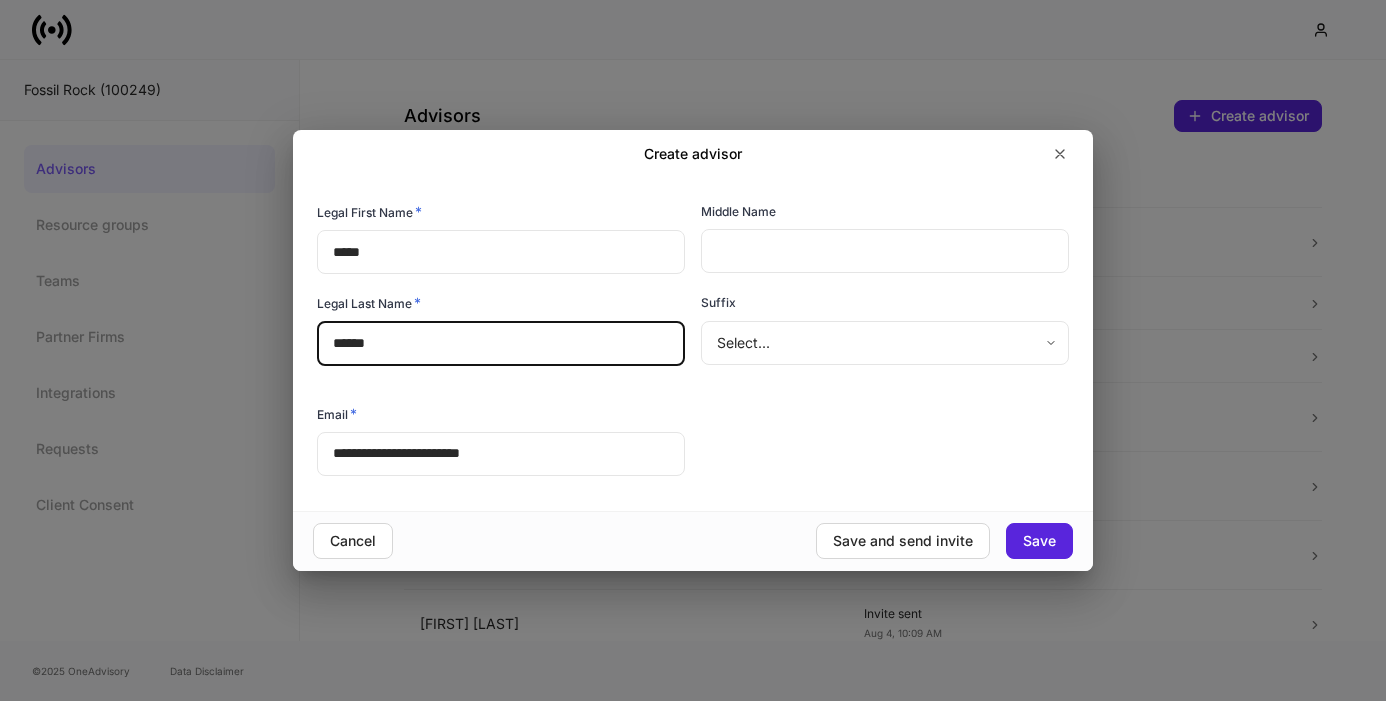 type on "******" 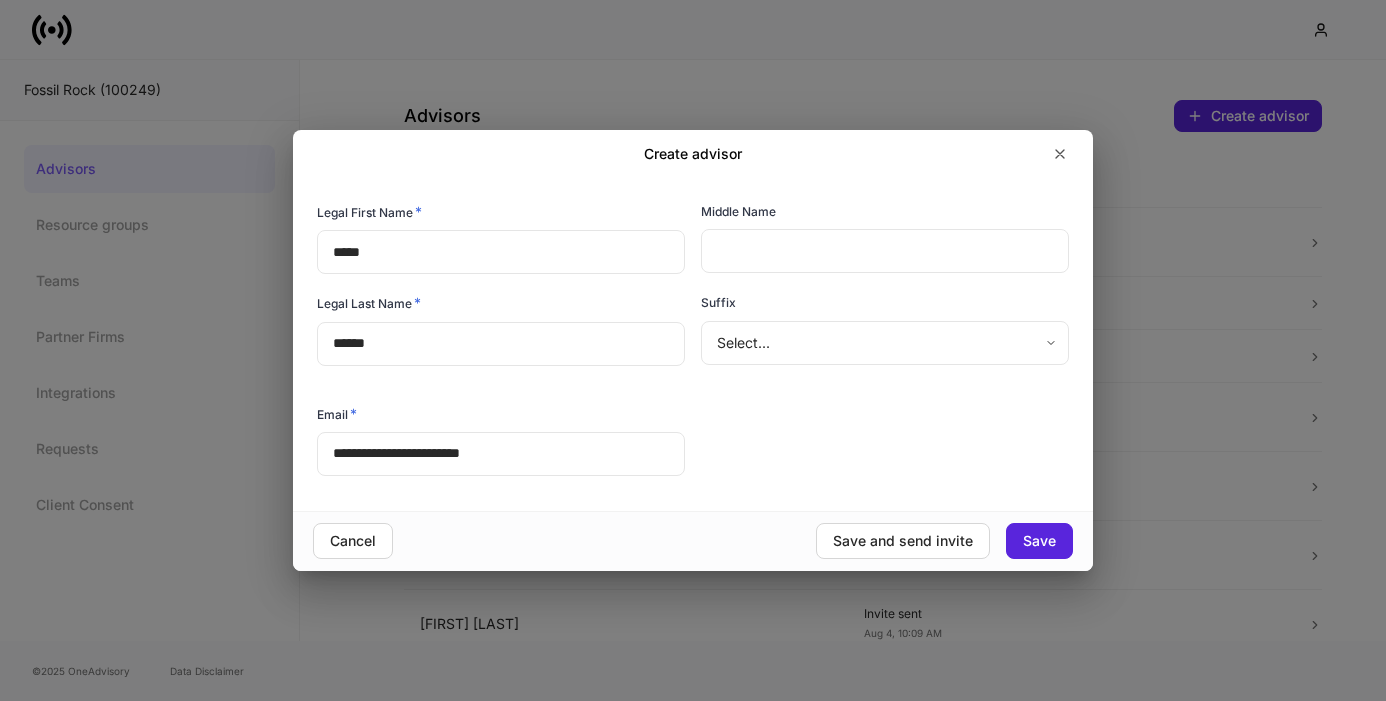 click on "Legal First Name * ***** ​ Middle Name ​ Legal Last Name * ****** ​ Suffix Select... ​ Email * [EMAIL] ​" at bounding box center (685, 332) 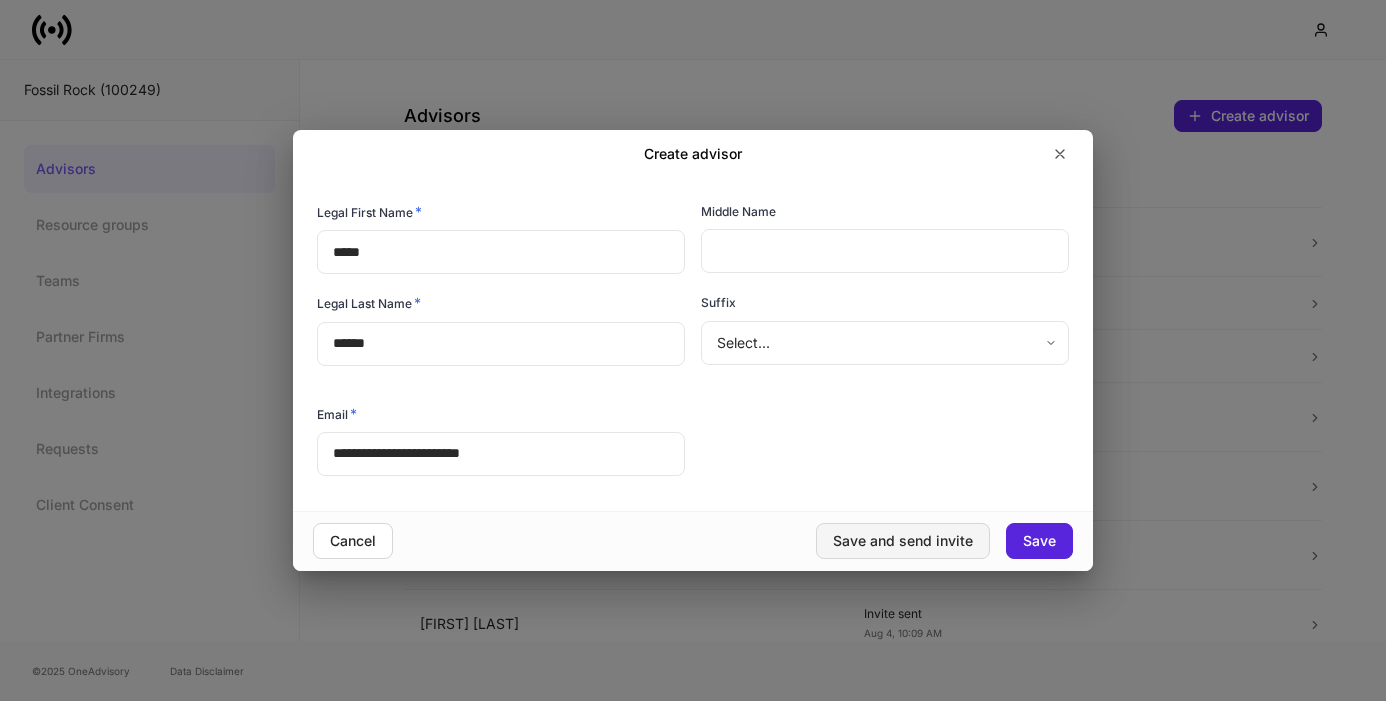 click on "Save and send invite" at bounding box center [903, 541] 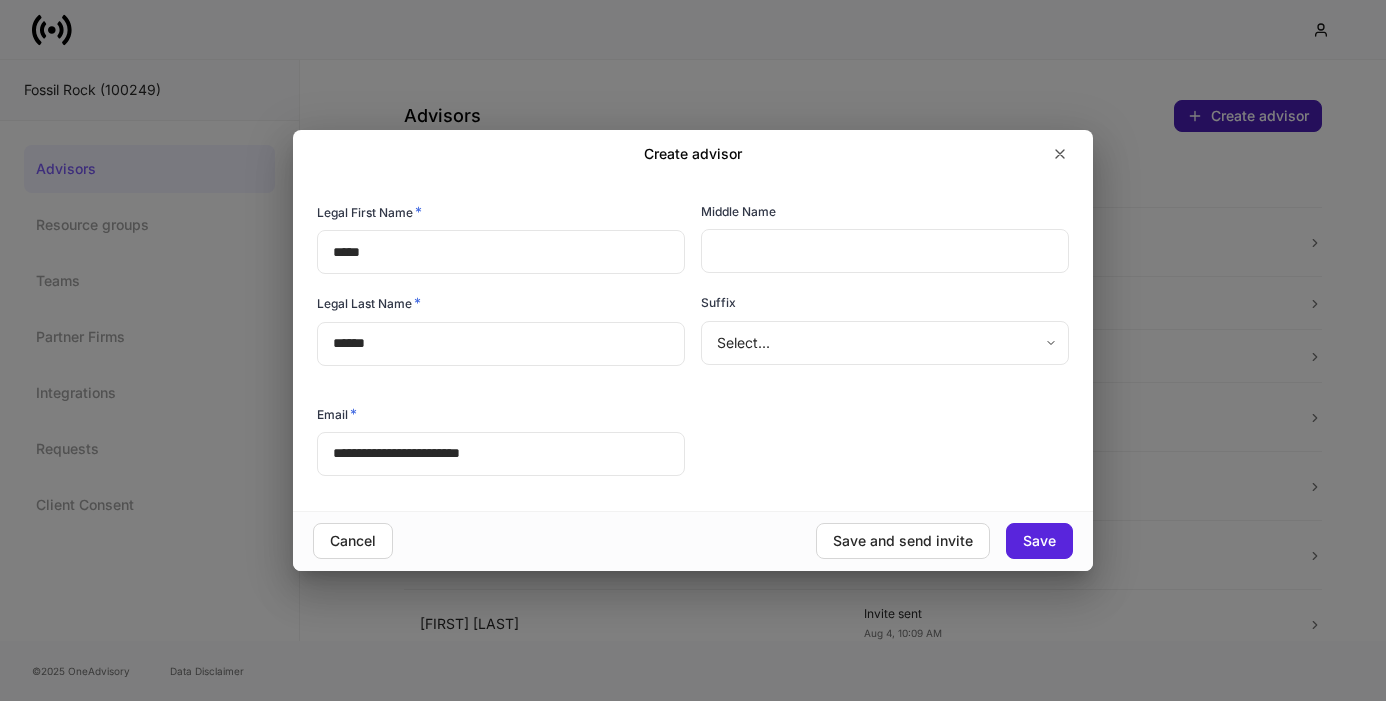 type 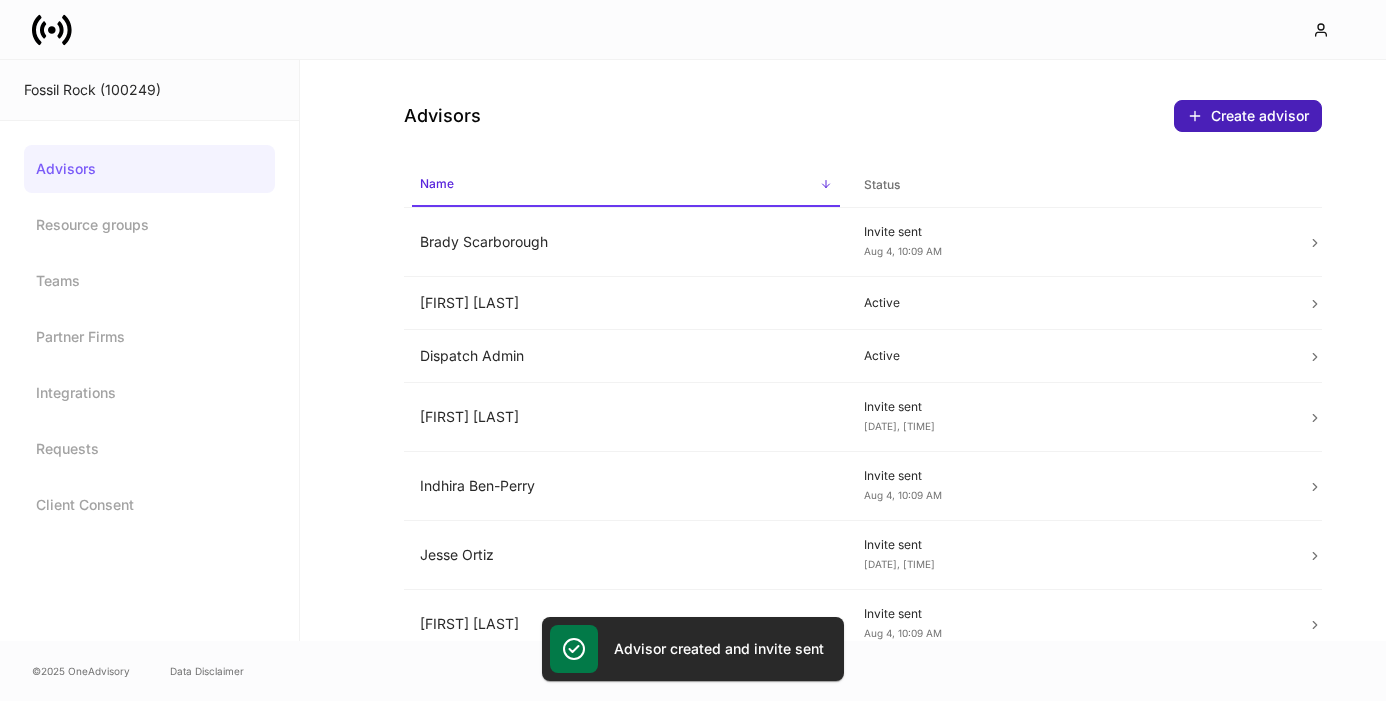 click on "Create advisor" at bounding box center [1248, 116] 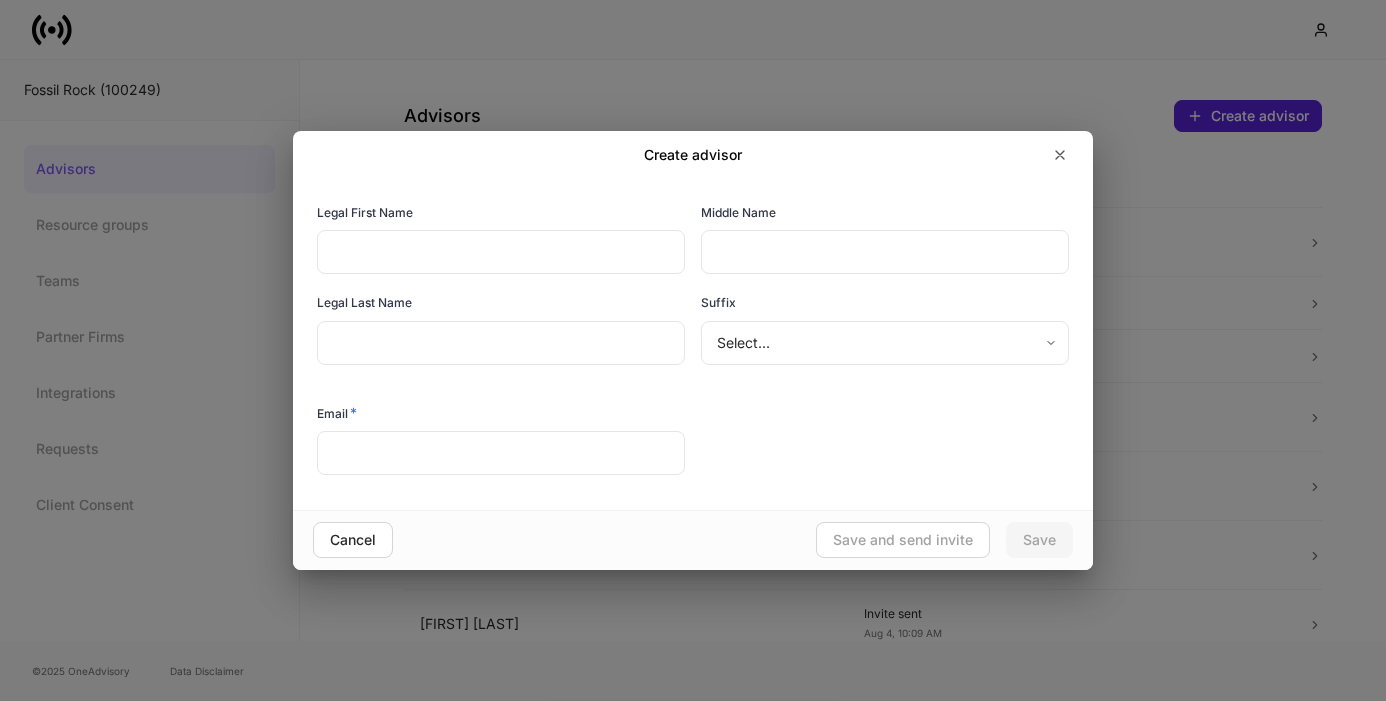 drag, startPoint x: 530, startPoint y: 242, endPoint x: 532, endPoint y: 231, distance: 11.18034 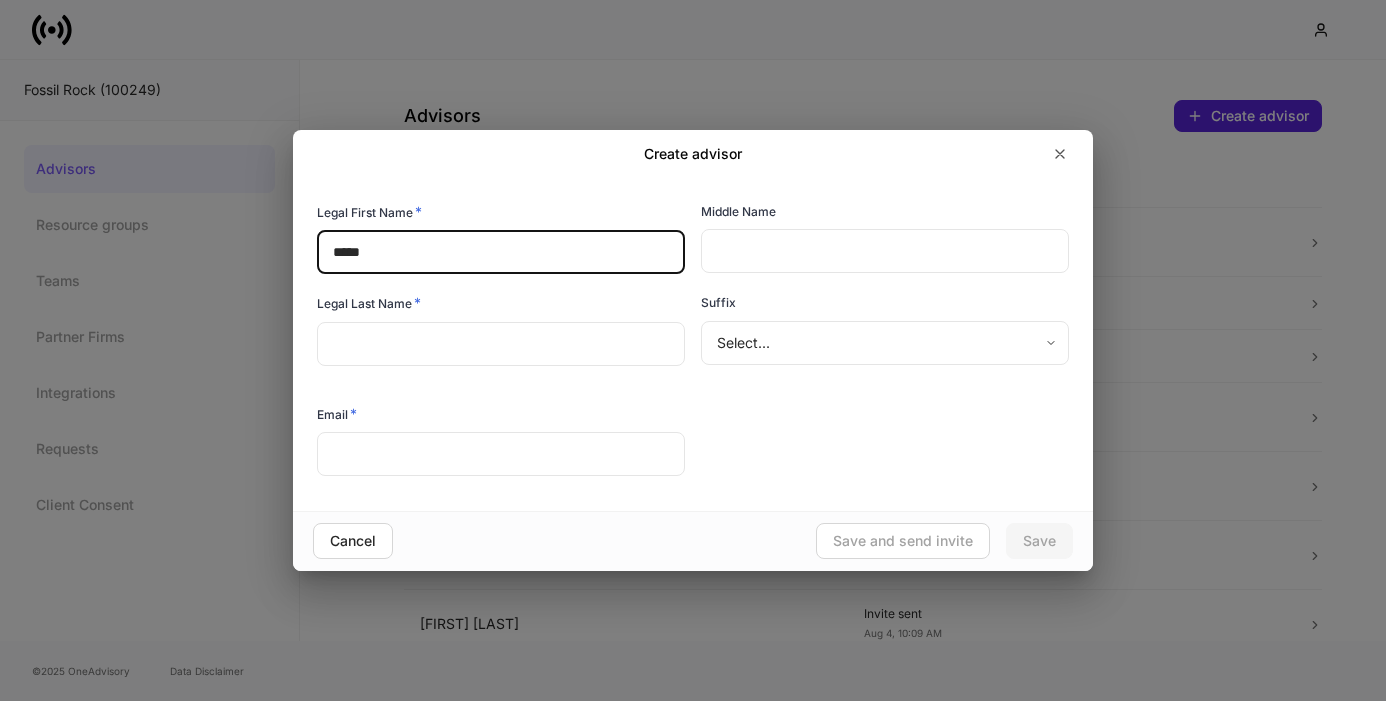 type on "*****" 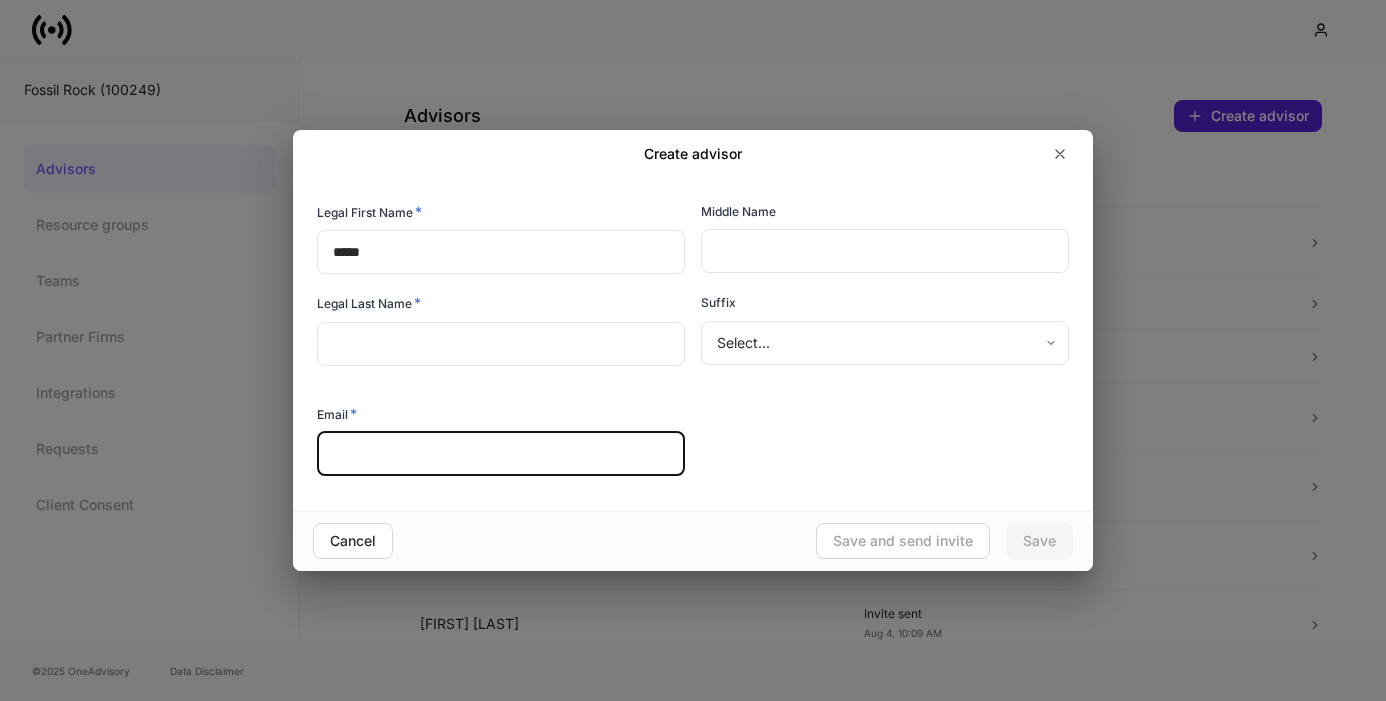 paste on "**********" 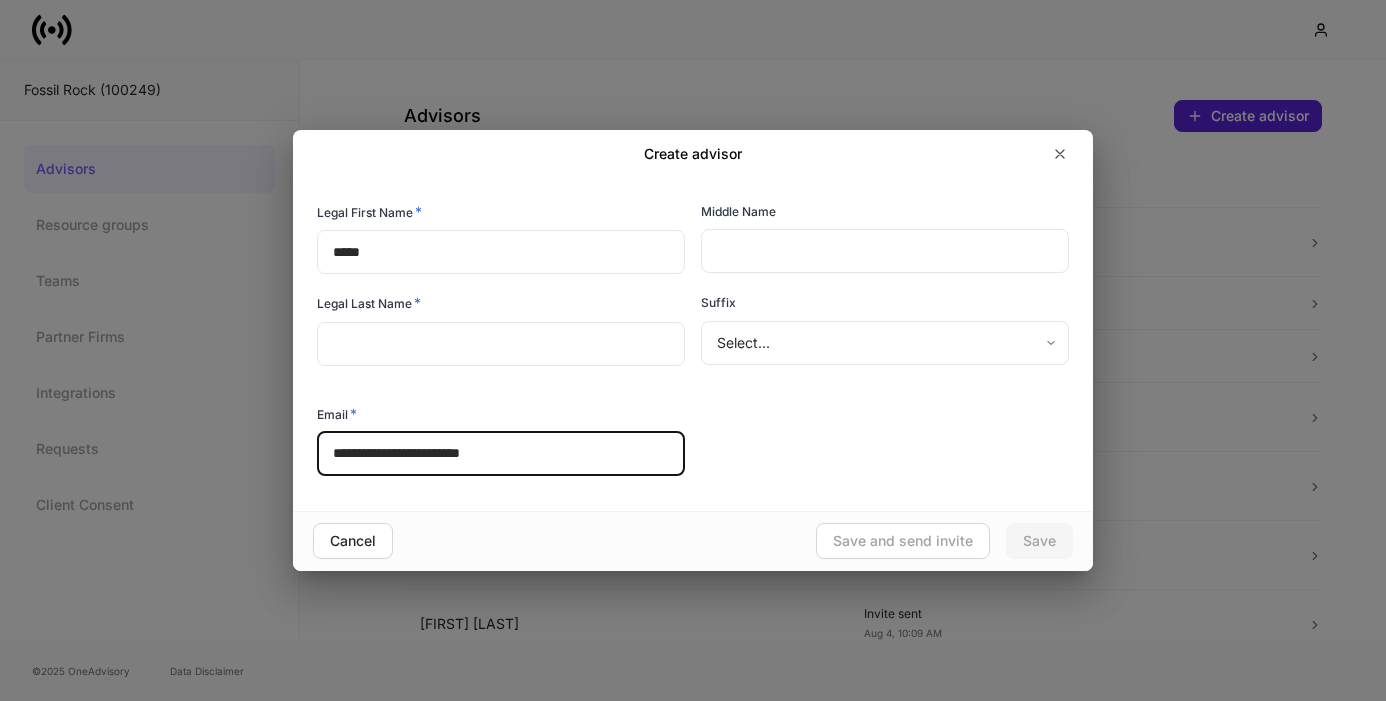type on "**********" 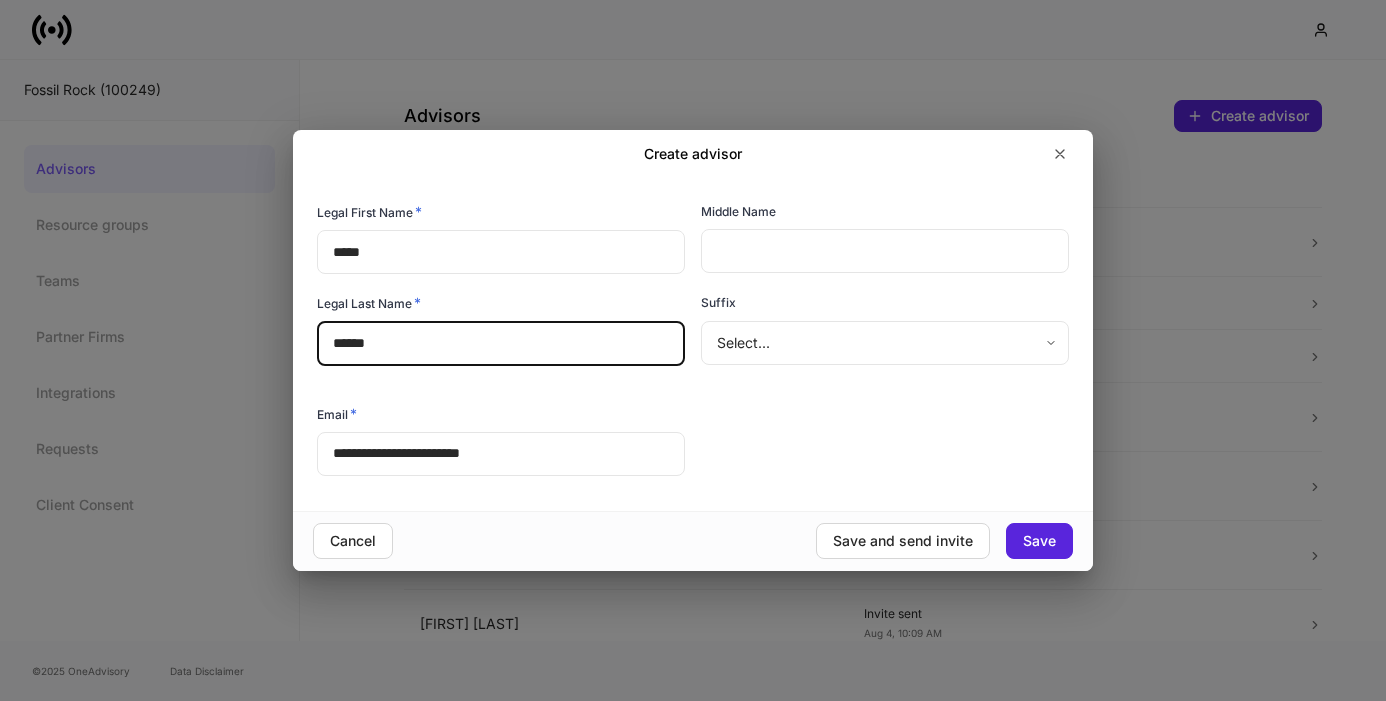 type on "******" 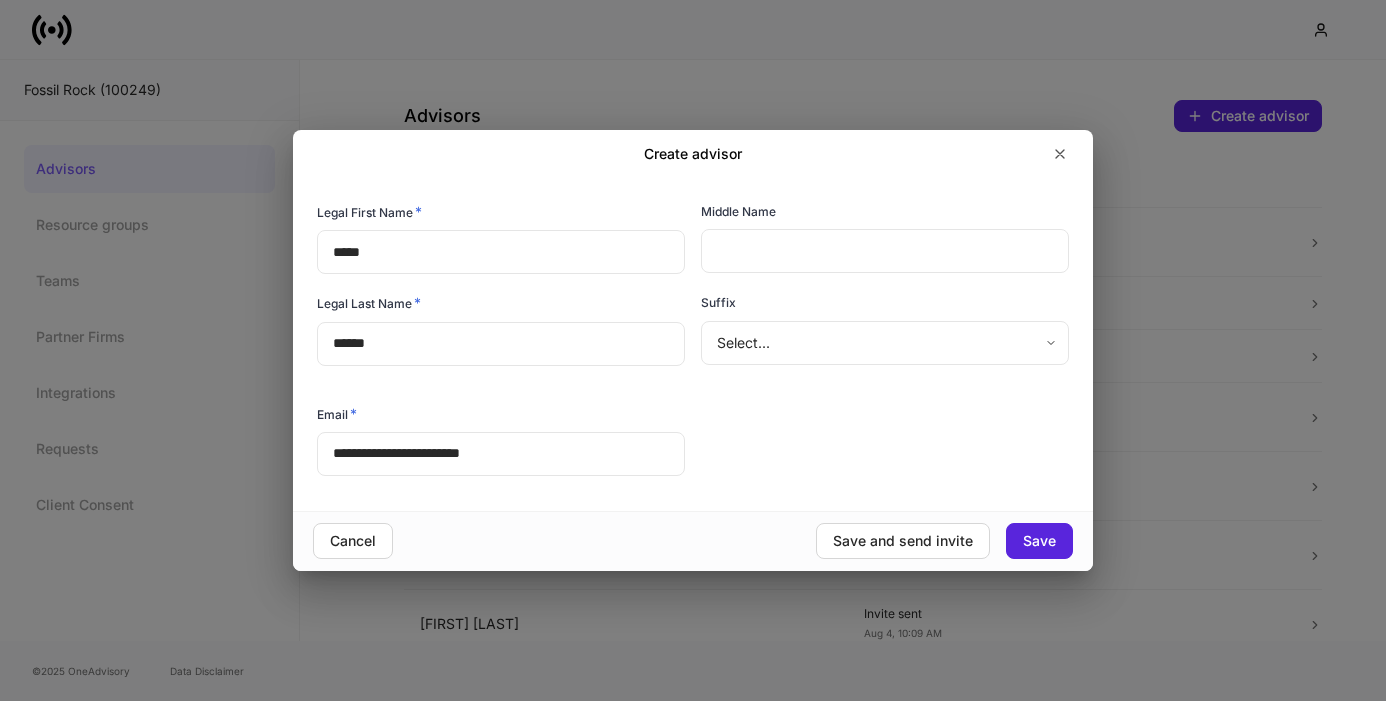 click on "Legal First Name * ***** ​ Middle Name ​ Legal Last Name * ****** ​ Suffix Select... ​ Email * [EMAIL] ​" at bounding box center [685, 332] 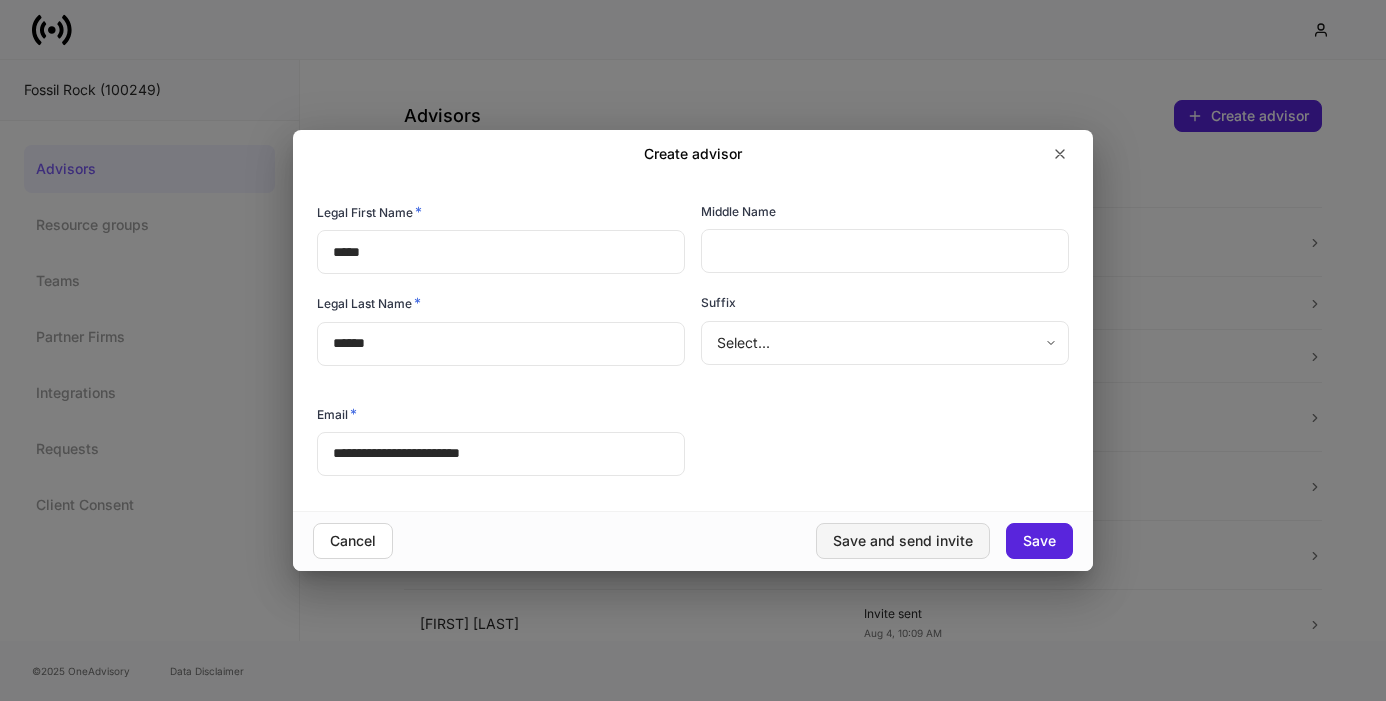 click on "Save and send invite" at bounding box center [903, 541] 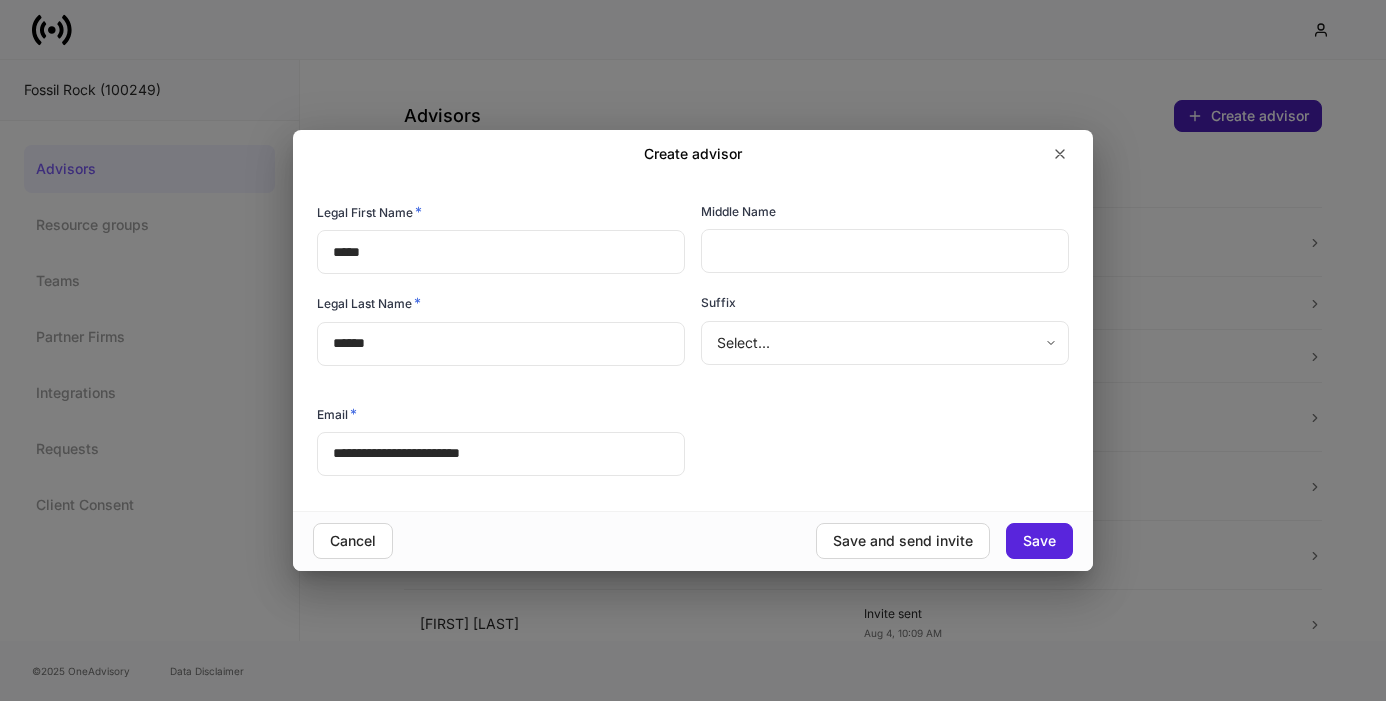 type 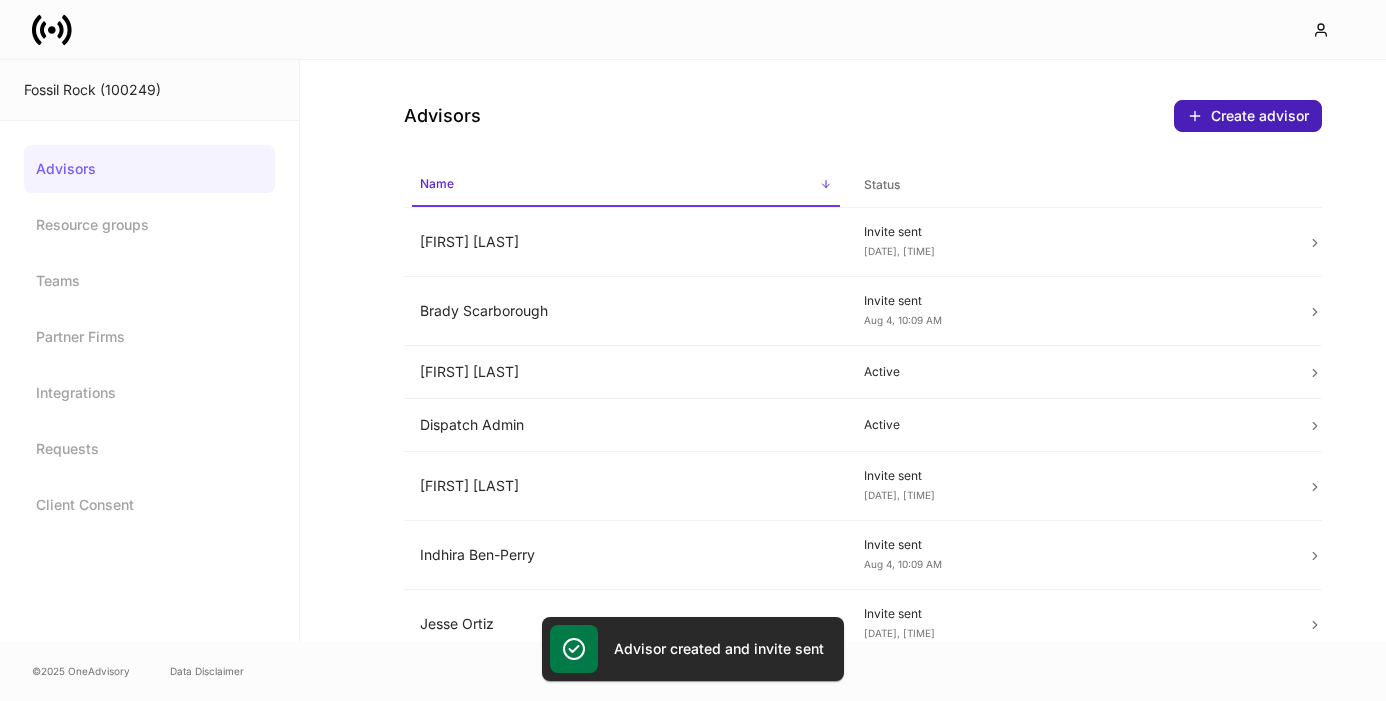 click on "Create advisor" at bounding box center [1248, 116] 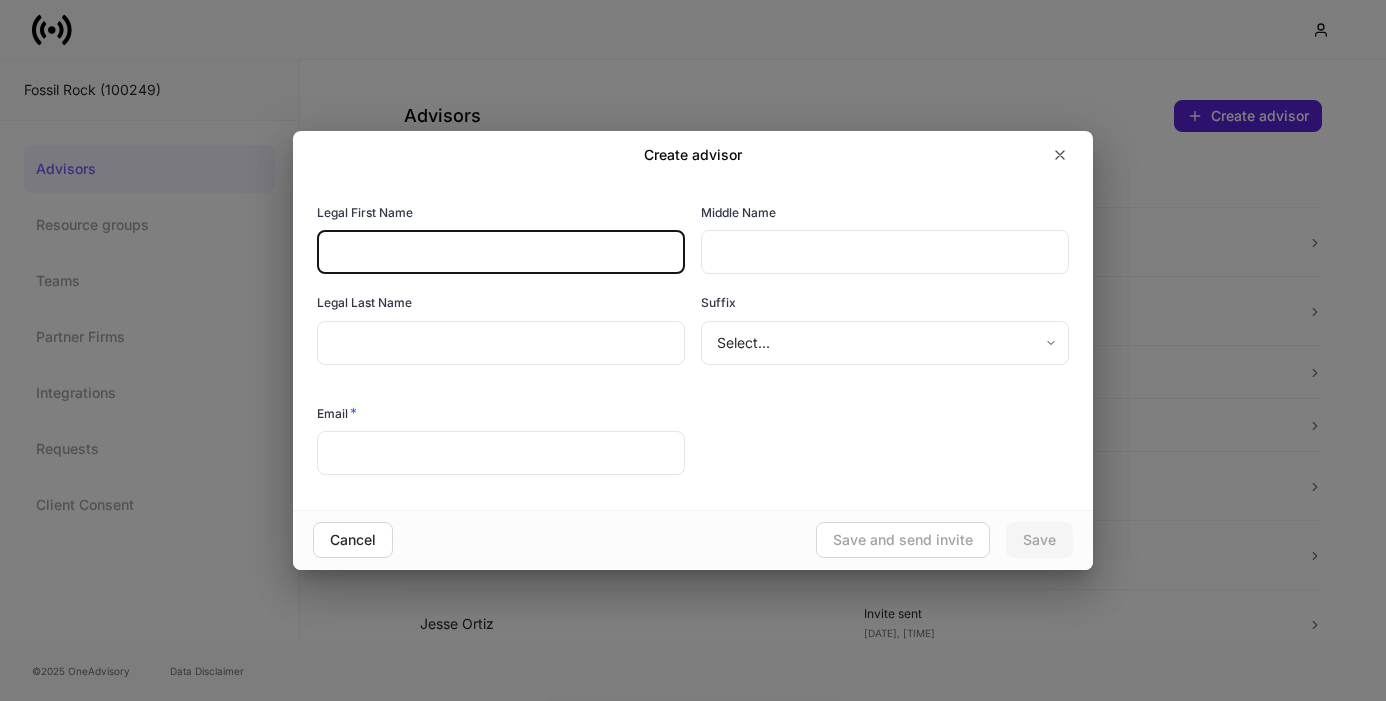 drag, startPoint x: 462, startPoint y: 255, endPoint x: 465, endPoint y: 245, distance: 10.440307 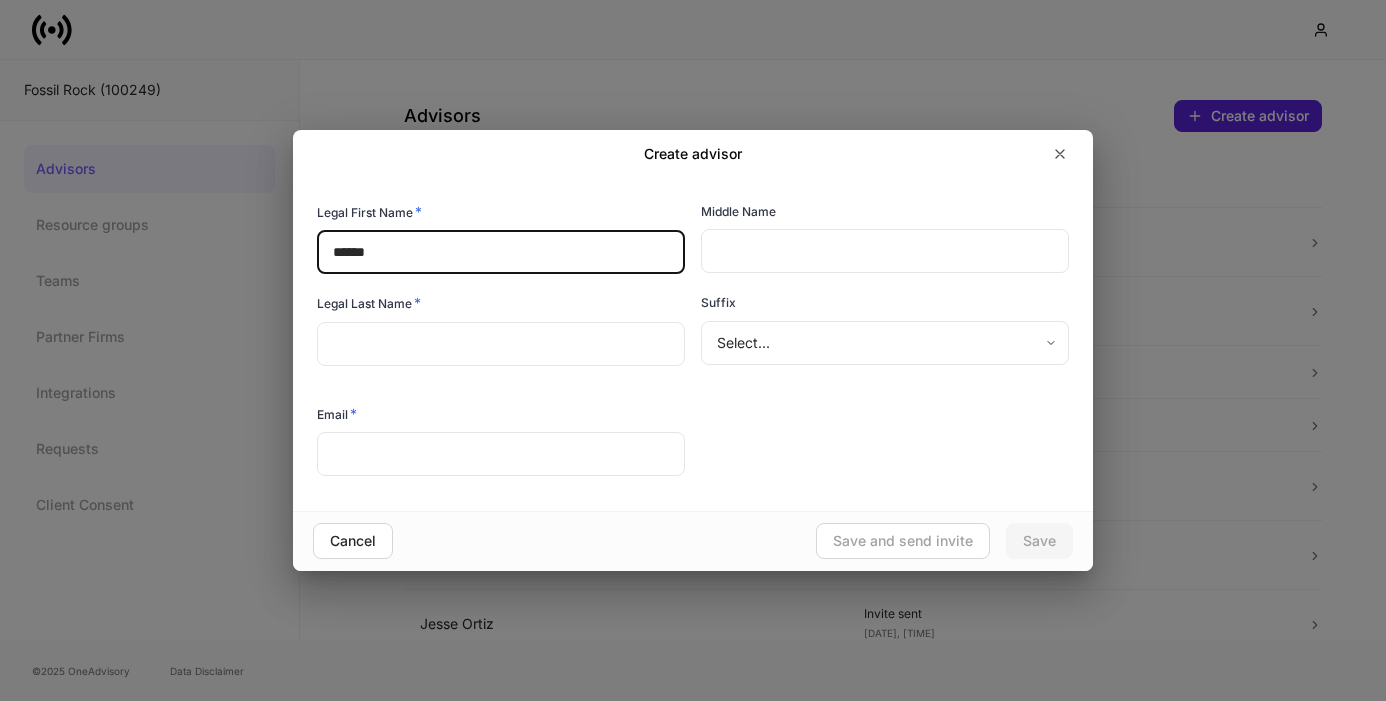 type on "******" 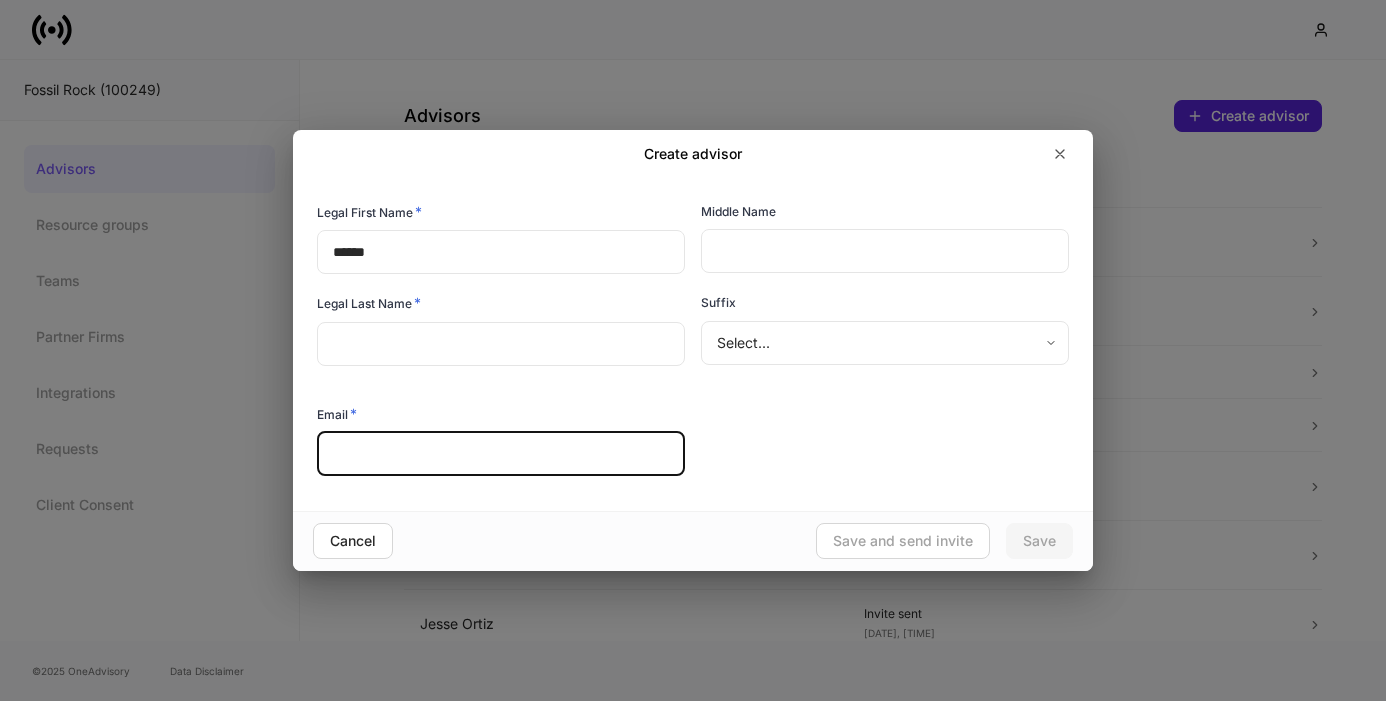 paste on "**********" 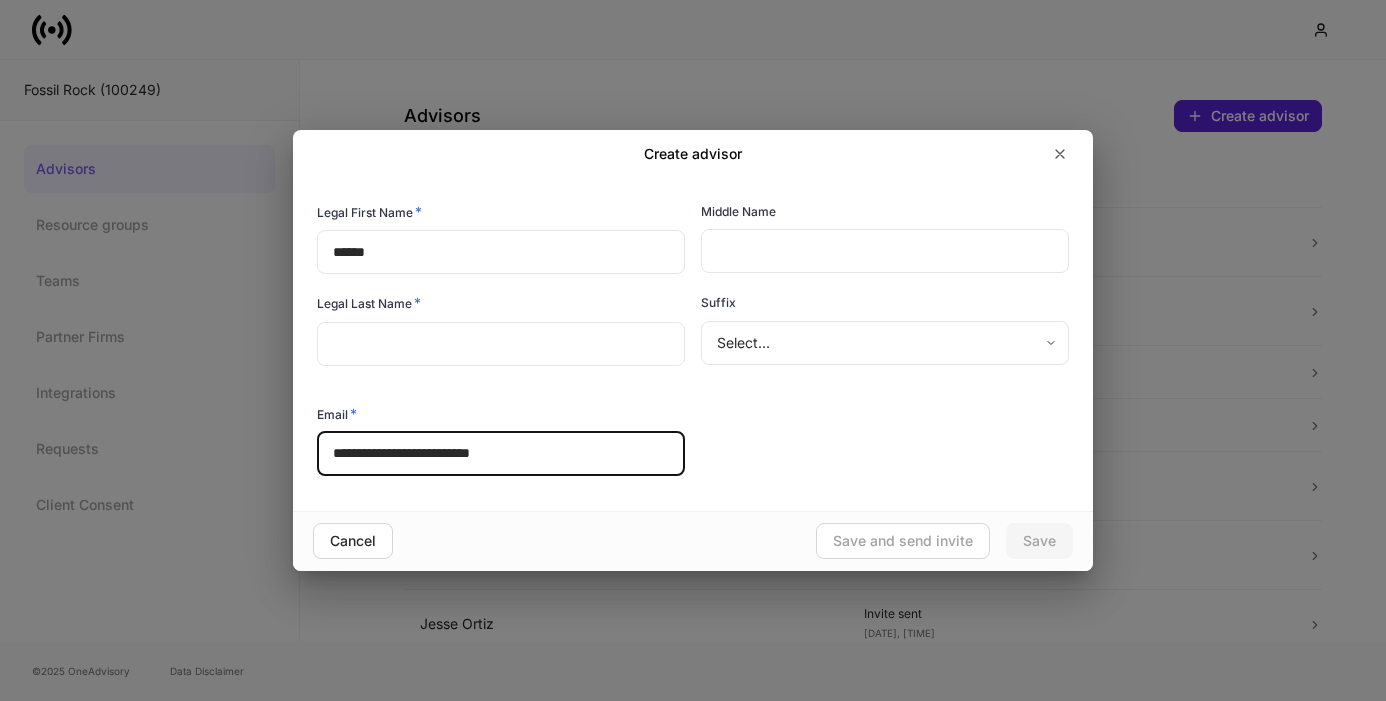 type on "**********" 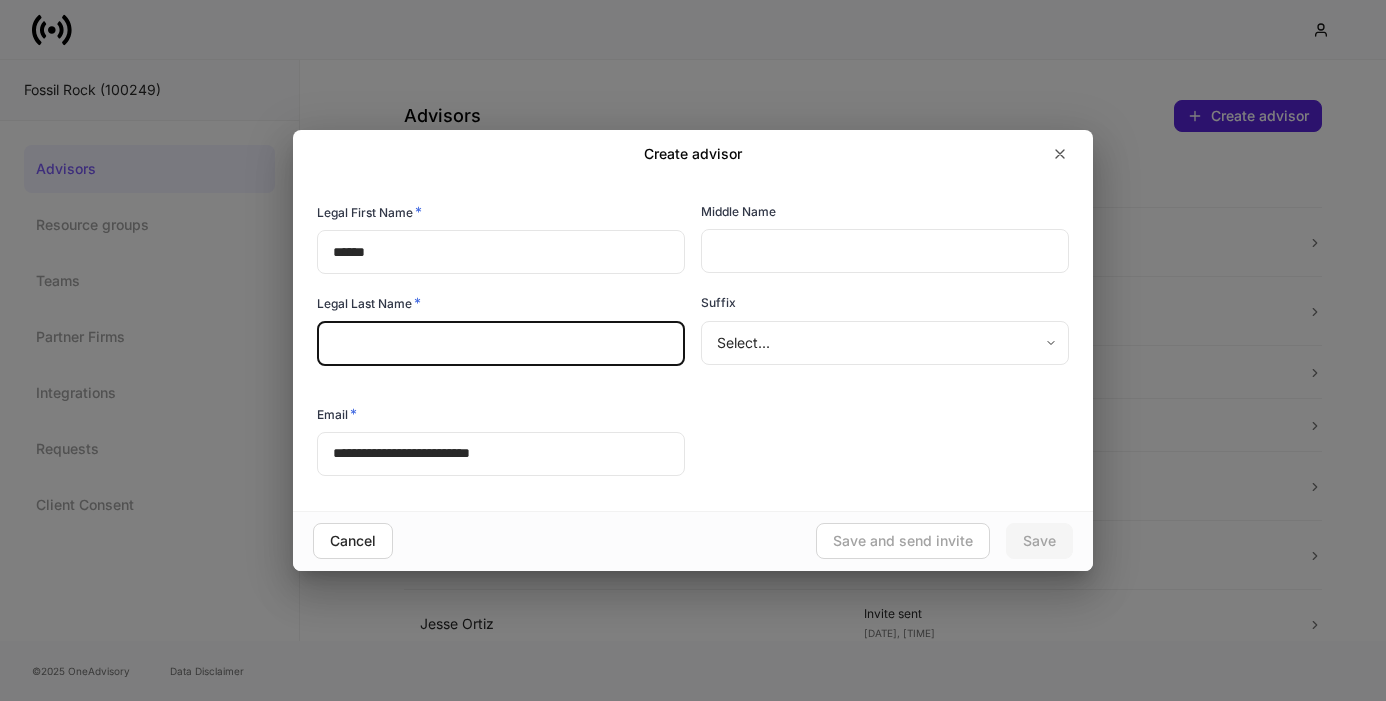 click at bounding box center (501, 344) 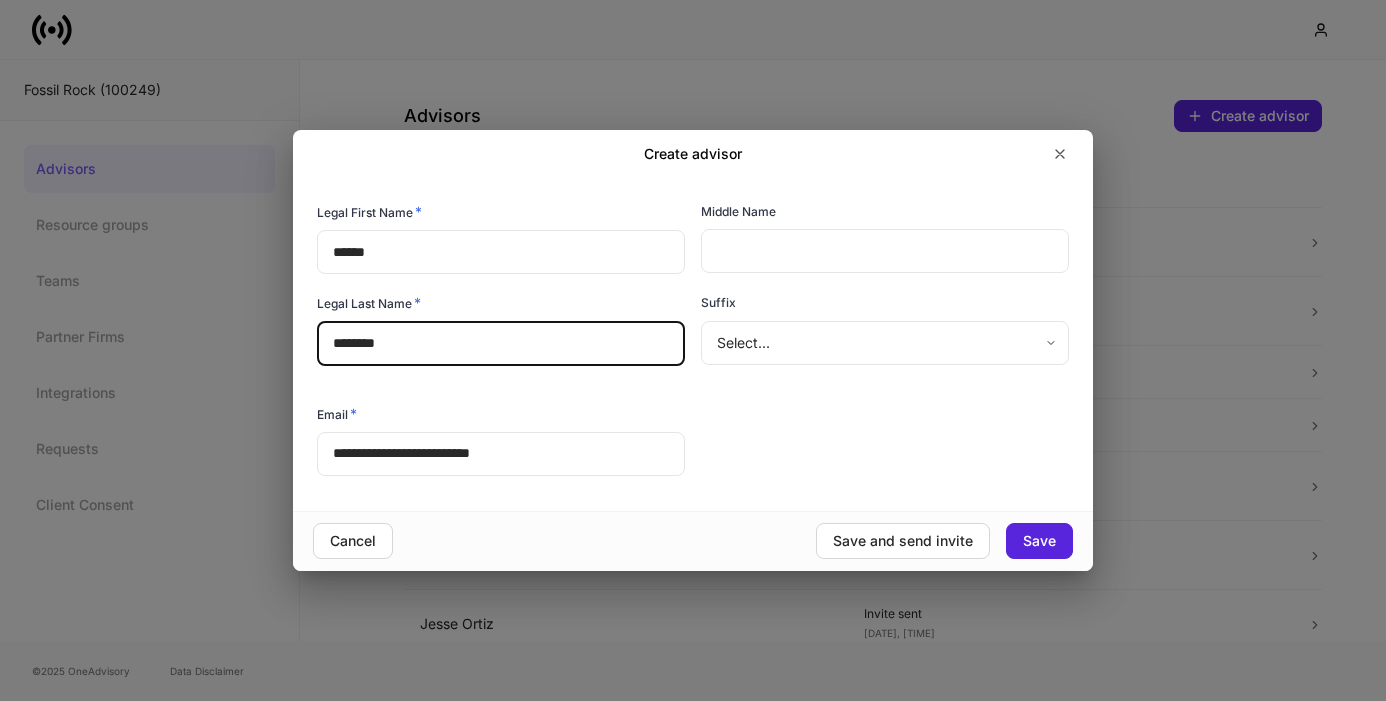type on "********" 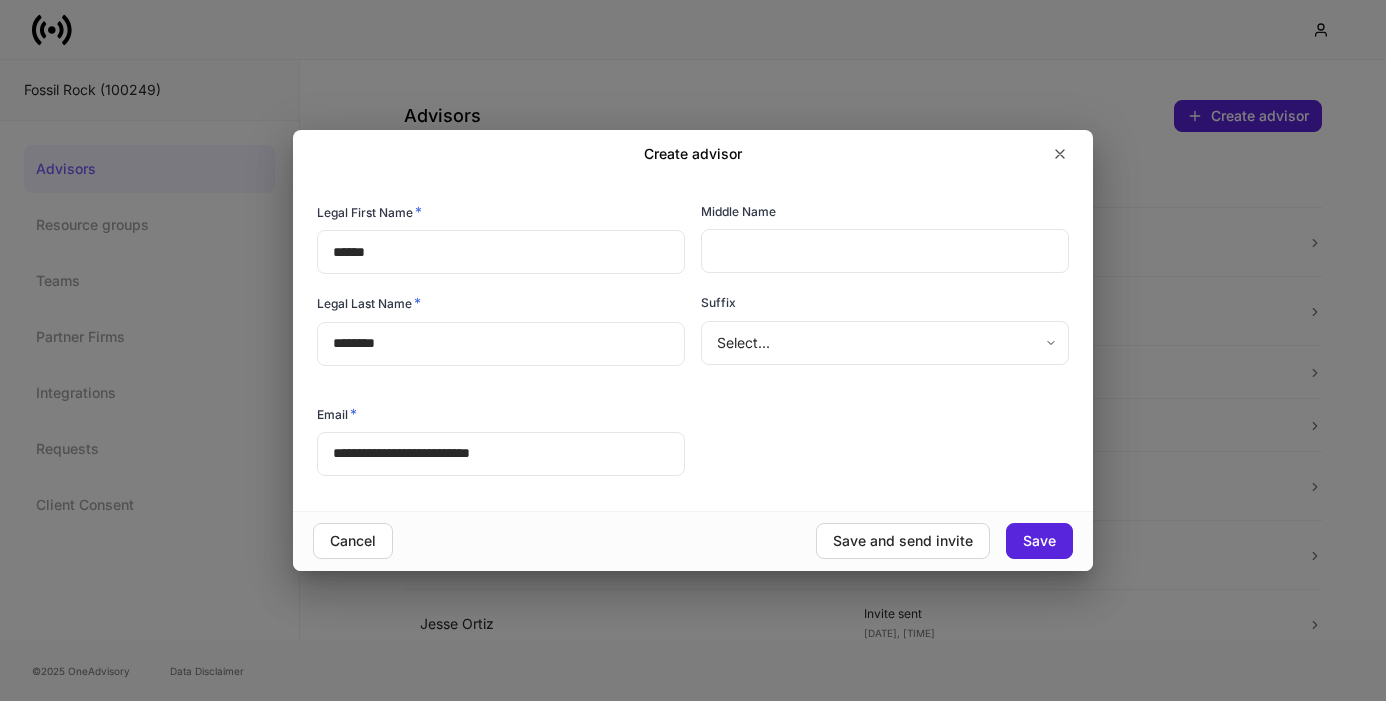 drag, startPoint x: 796, startPoint y: 459, endPoint x: 811, endPoint y: 488, distance: 32.649654 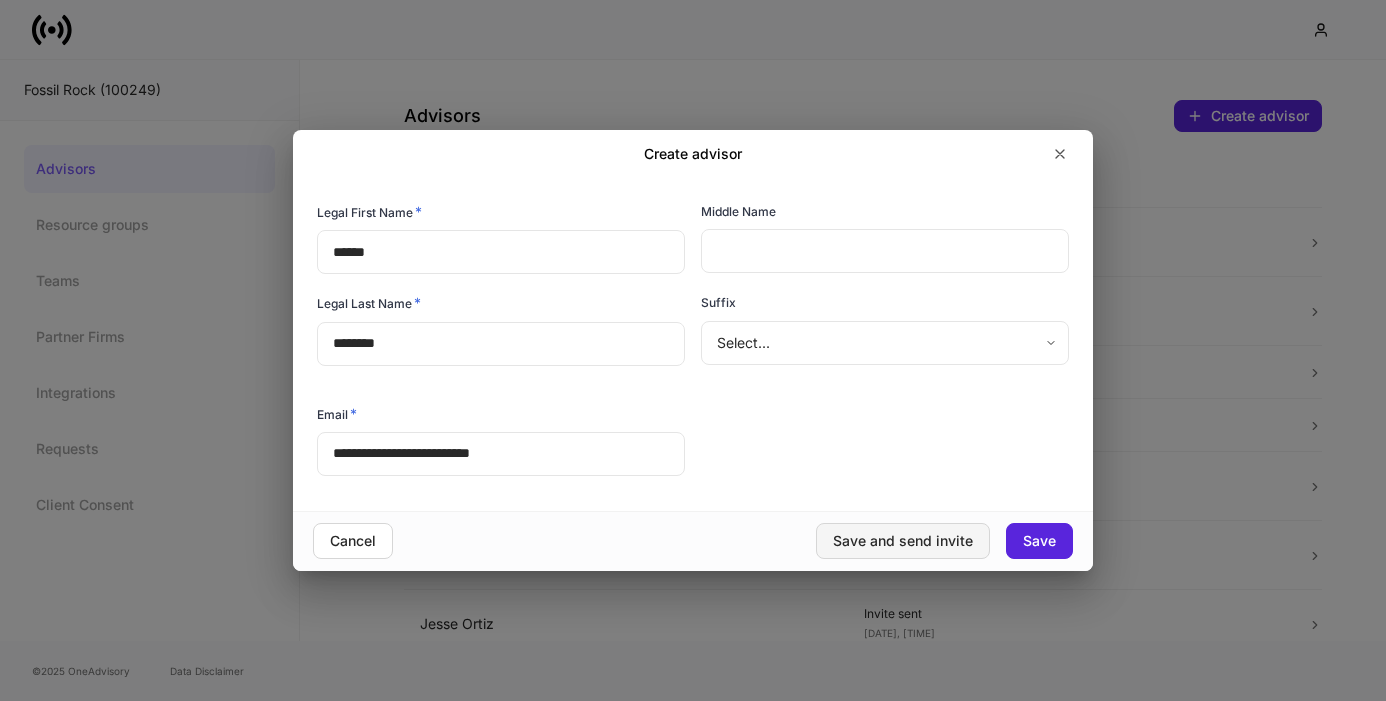 click on "Save and send invite" at bounding box center [903, 541] 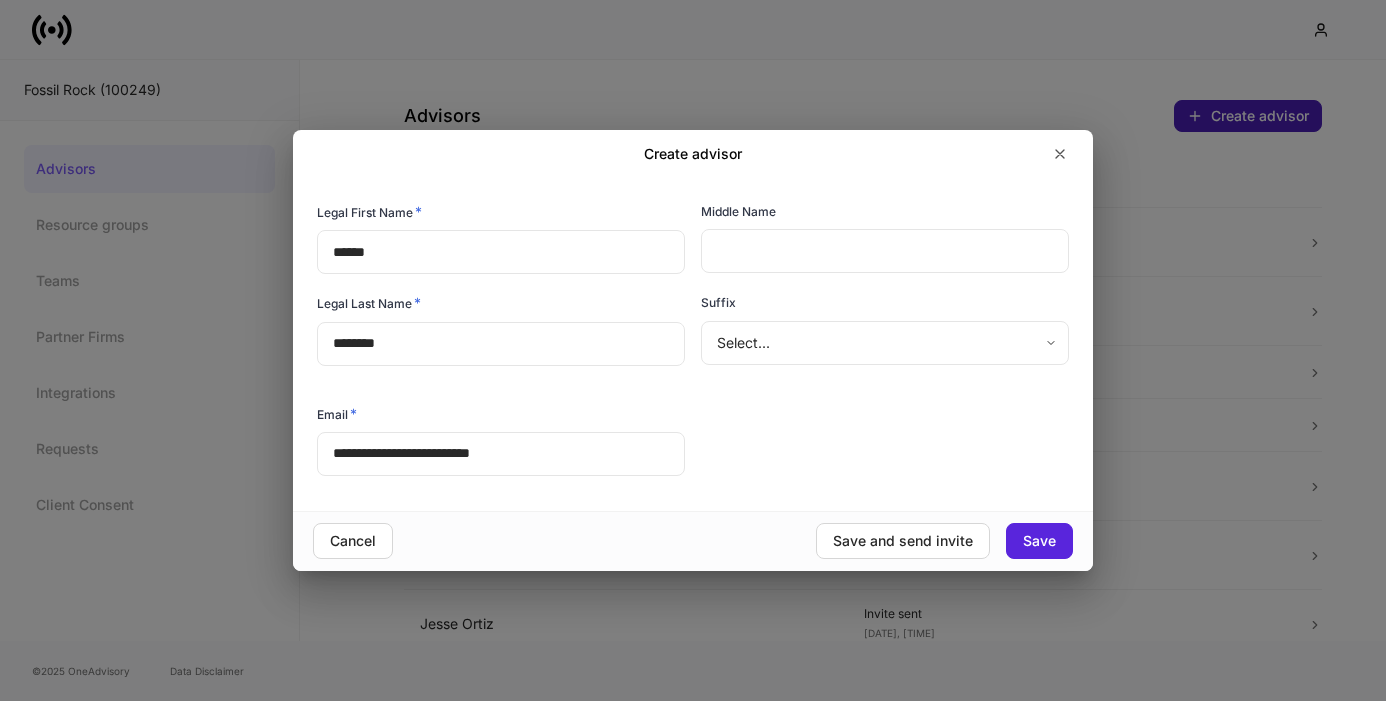 type 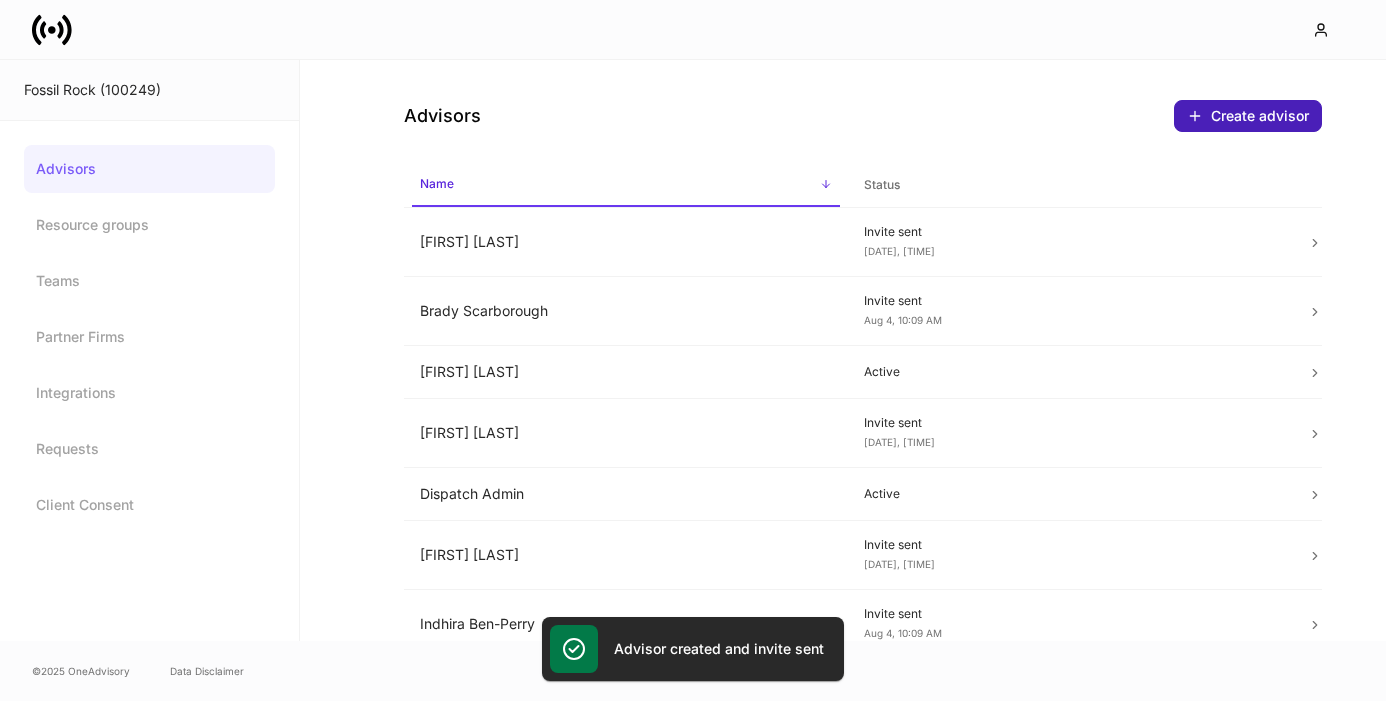 click on "Create advisor" at bounding box center [1248, 116] 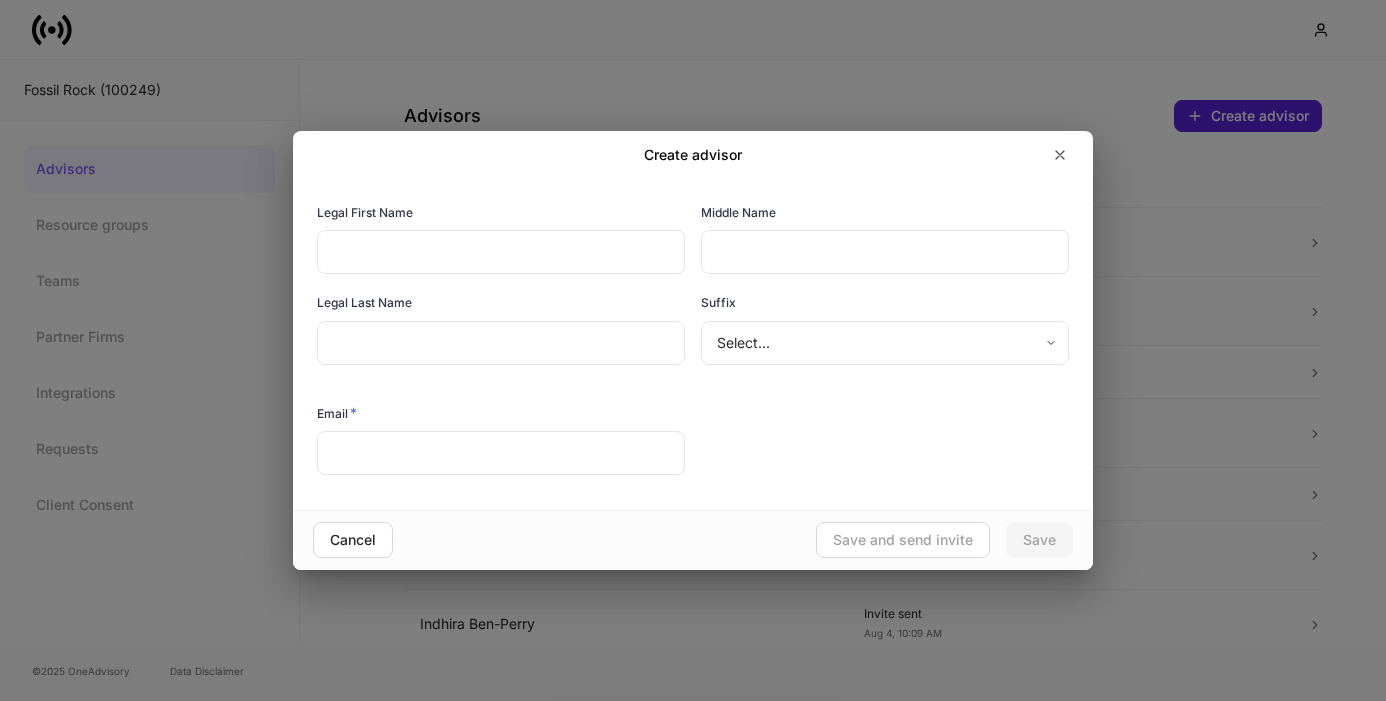 drag, startPoint x: 374, startPoint y: 237, endPoint x: 392, endPoint y: 233, distance: 18.439089 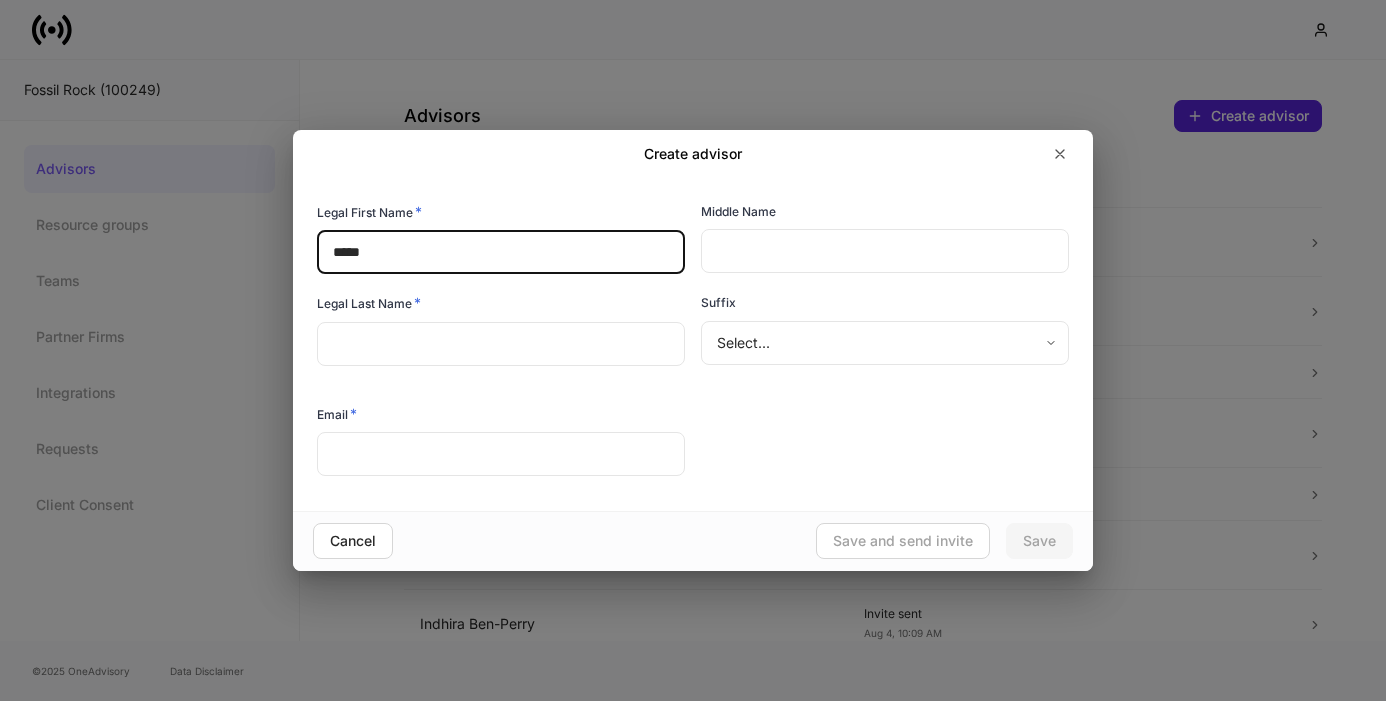 type on "*****" 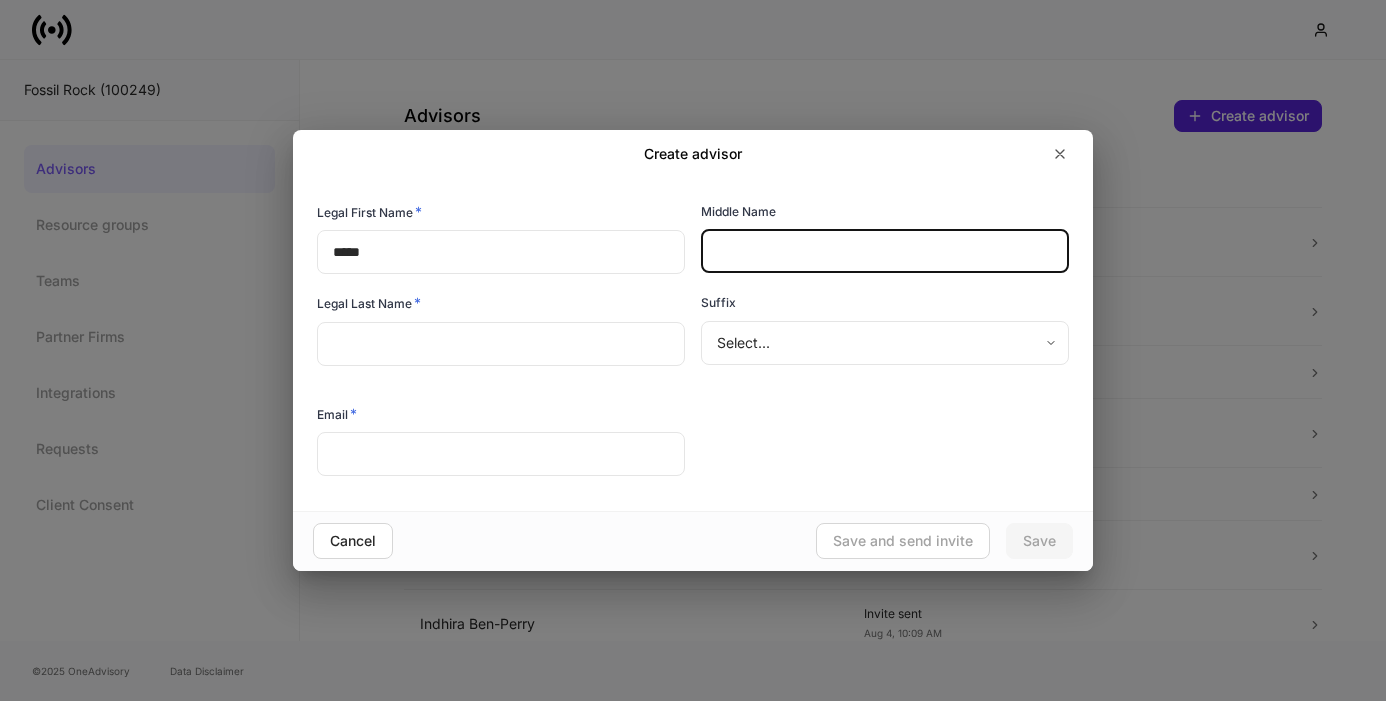 type on "*" 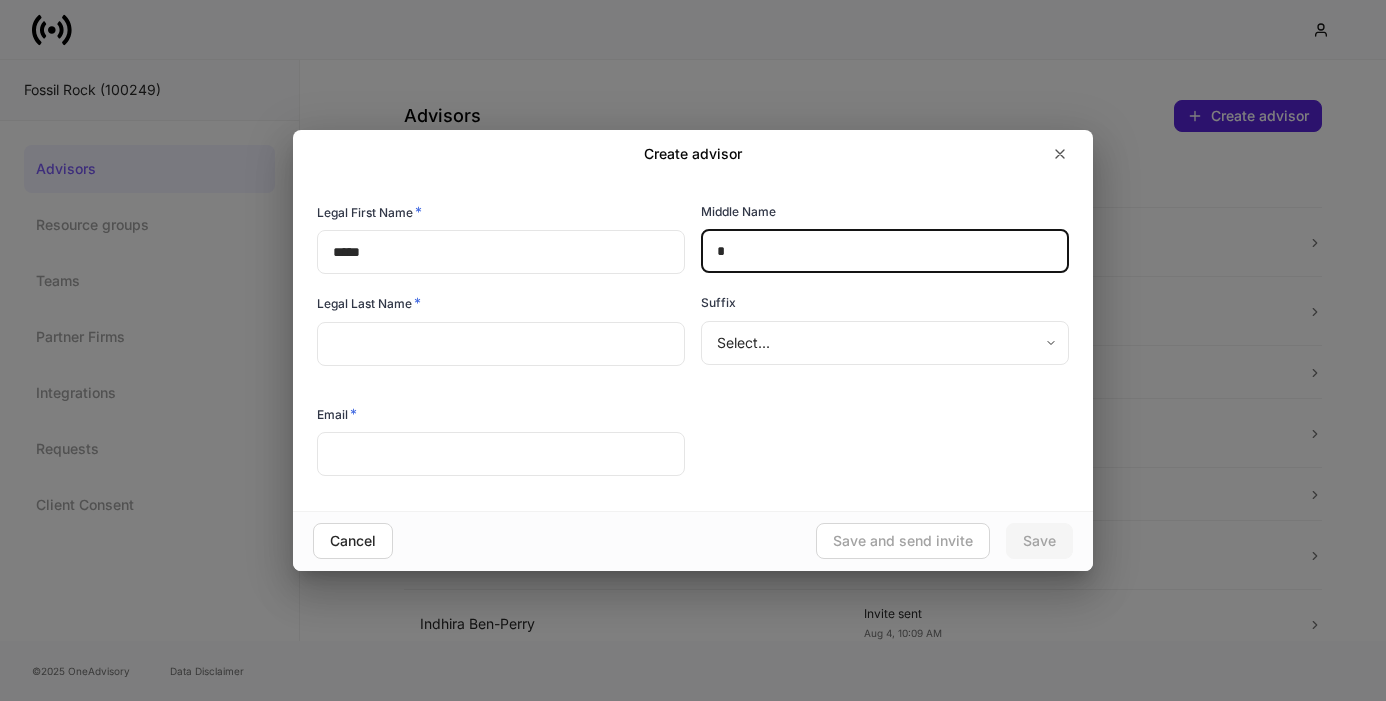 type 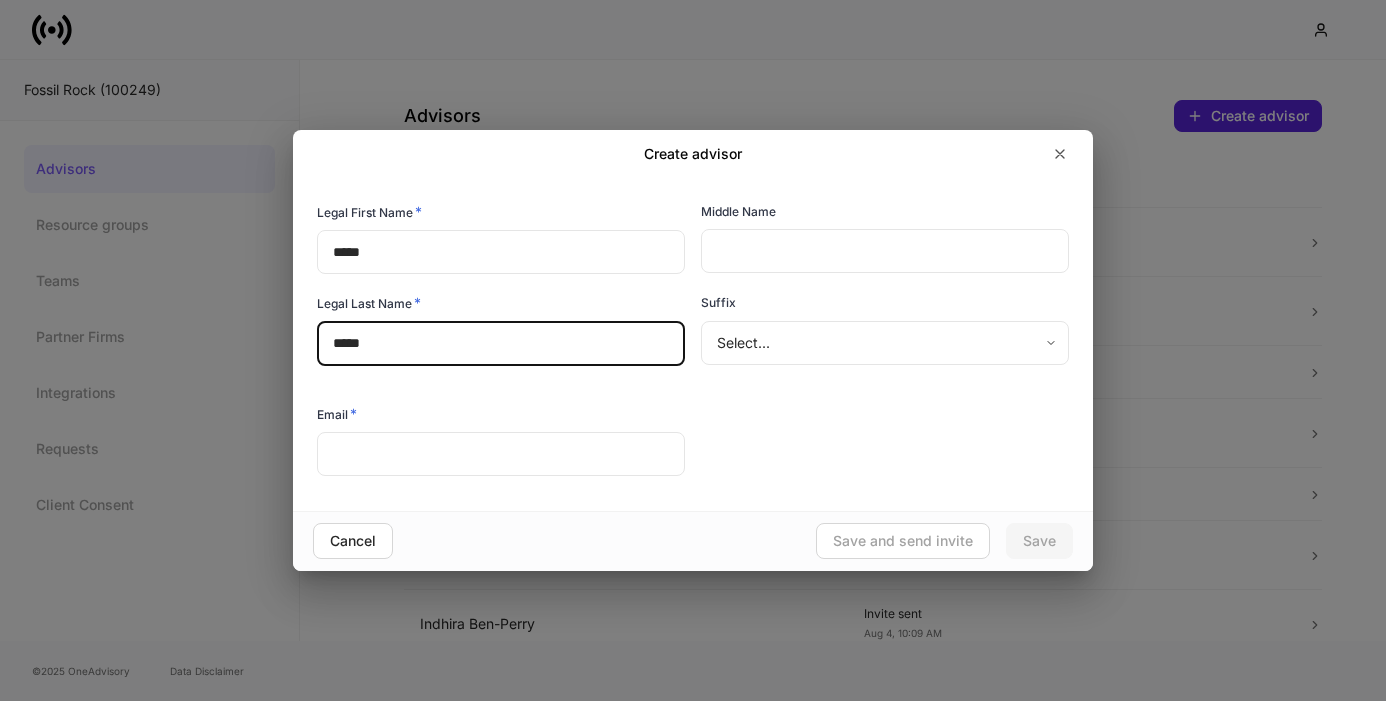 type on "*****" 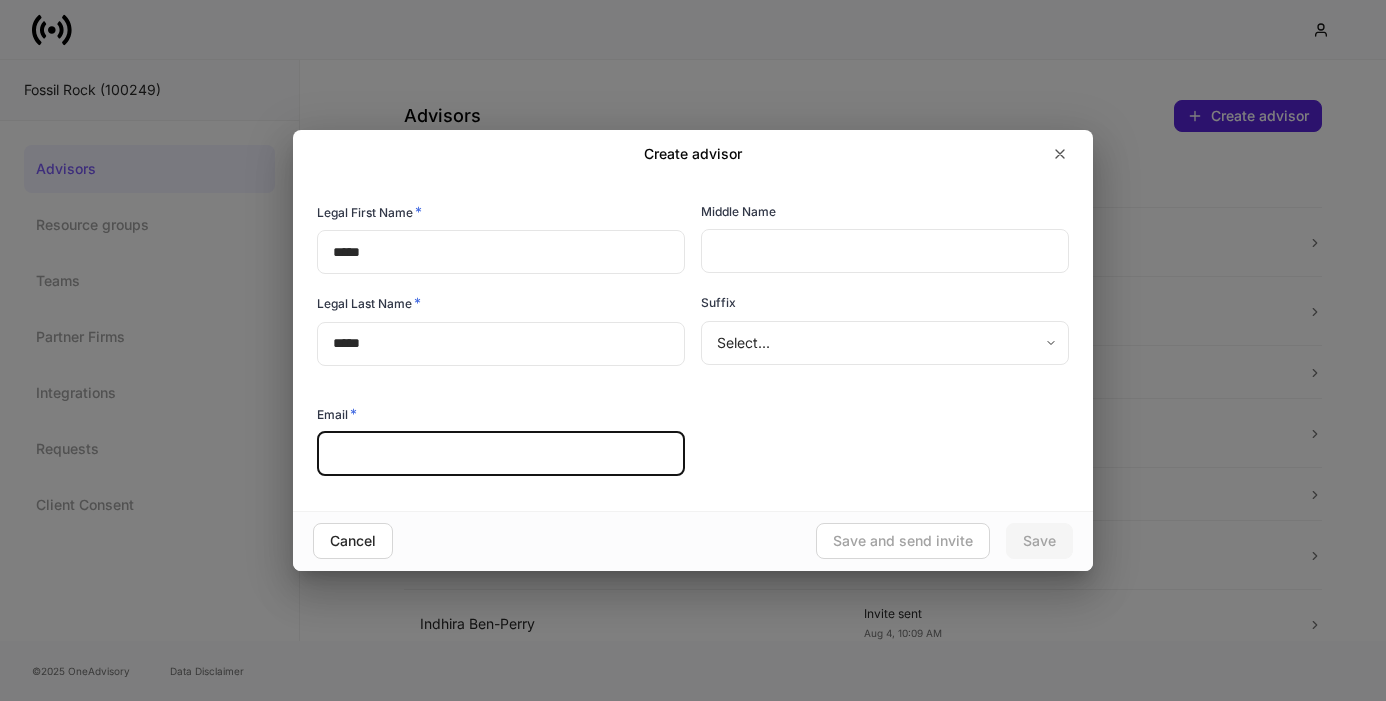 paste on "**********" 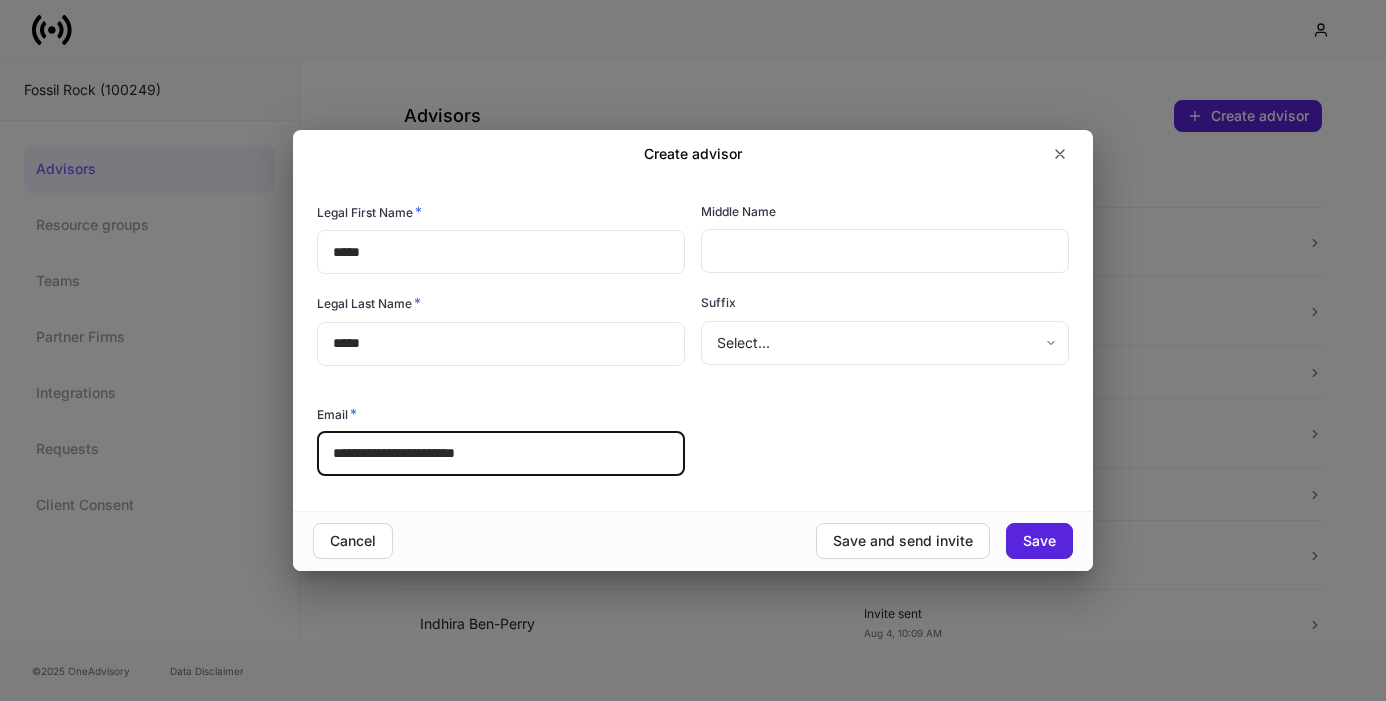 type on "**********" 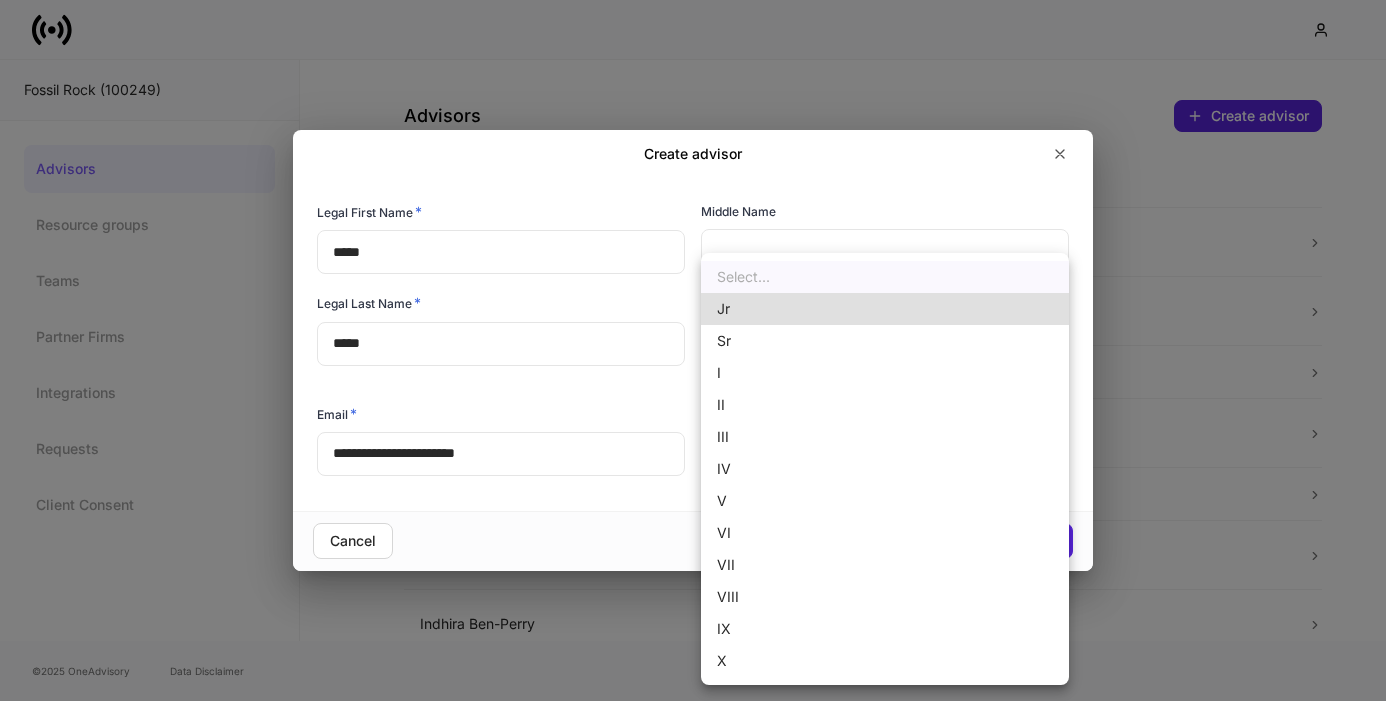 click at bounding box center (693, 350) 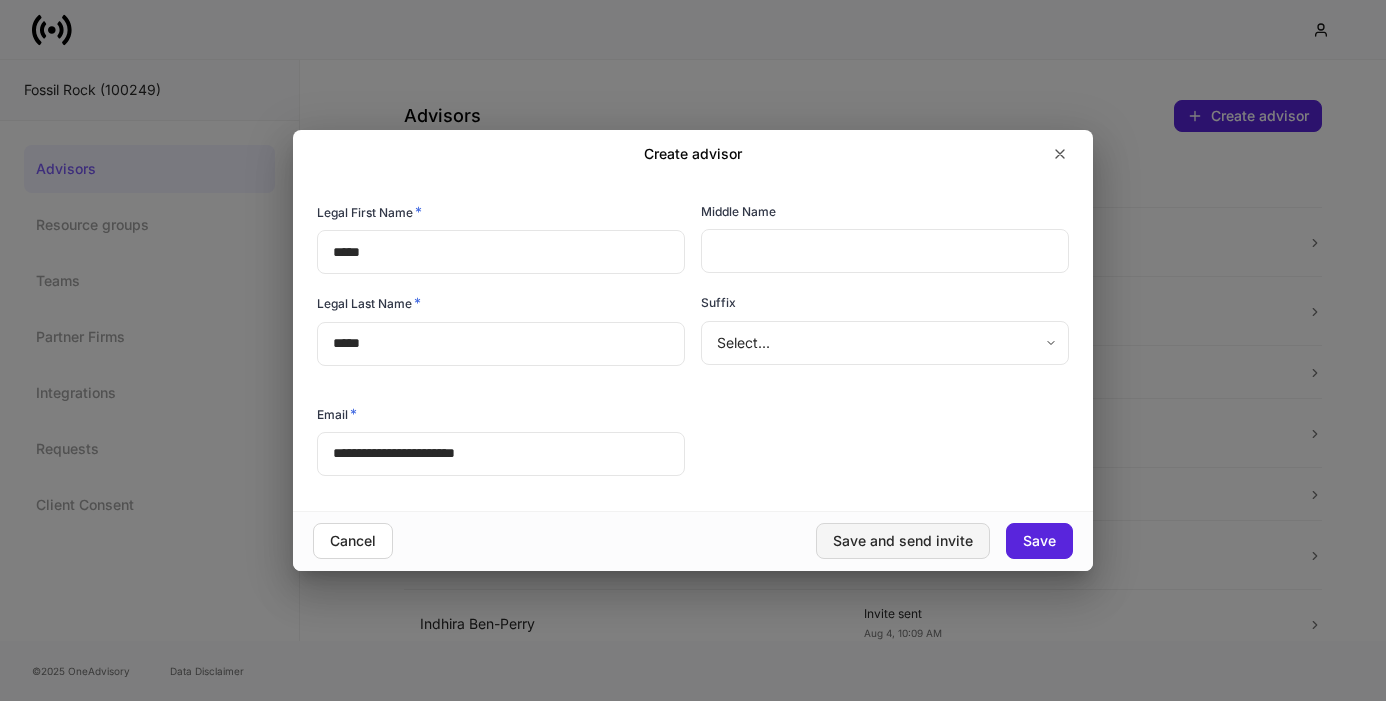 click on "Save and send invite" at bounding box center (903, 541) 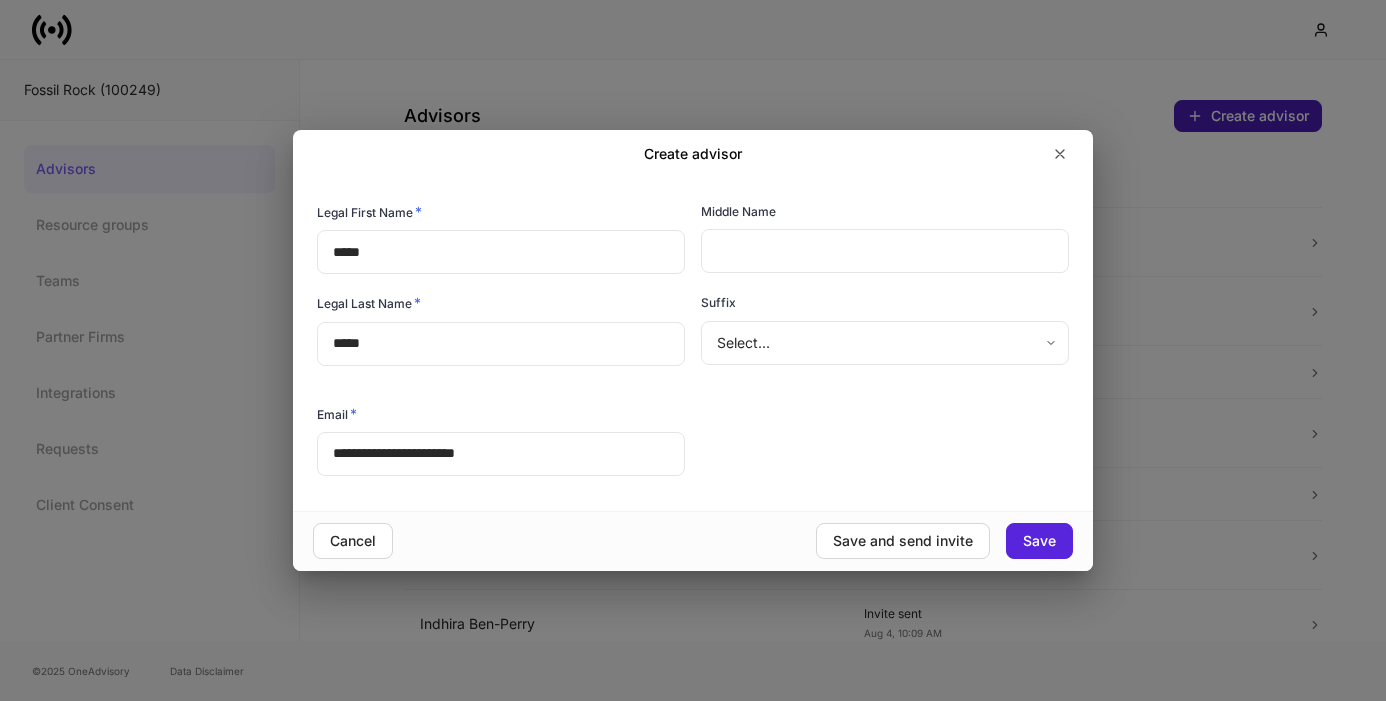 type 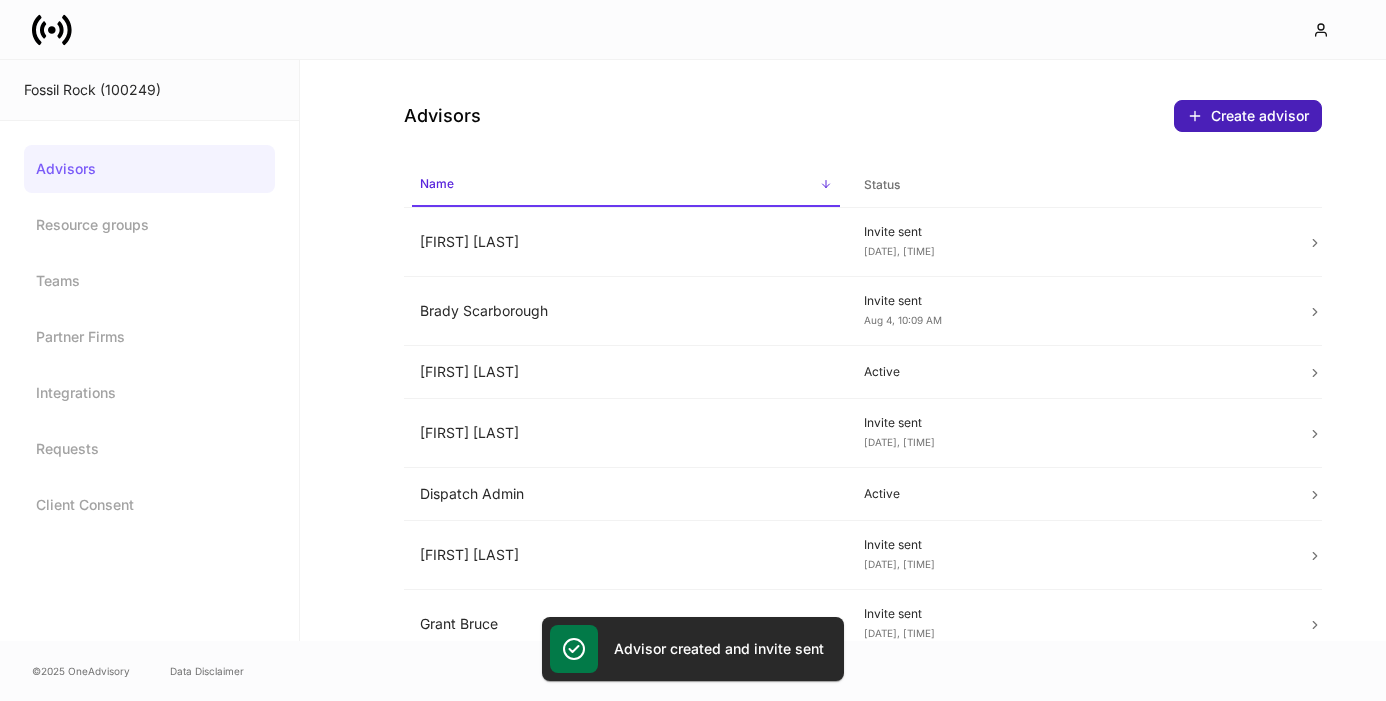 click on "Create advisor" at bounding box center [1248, 116] 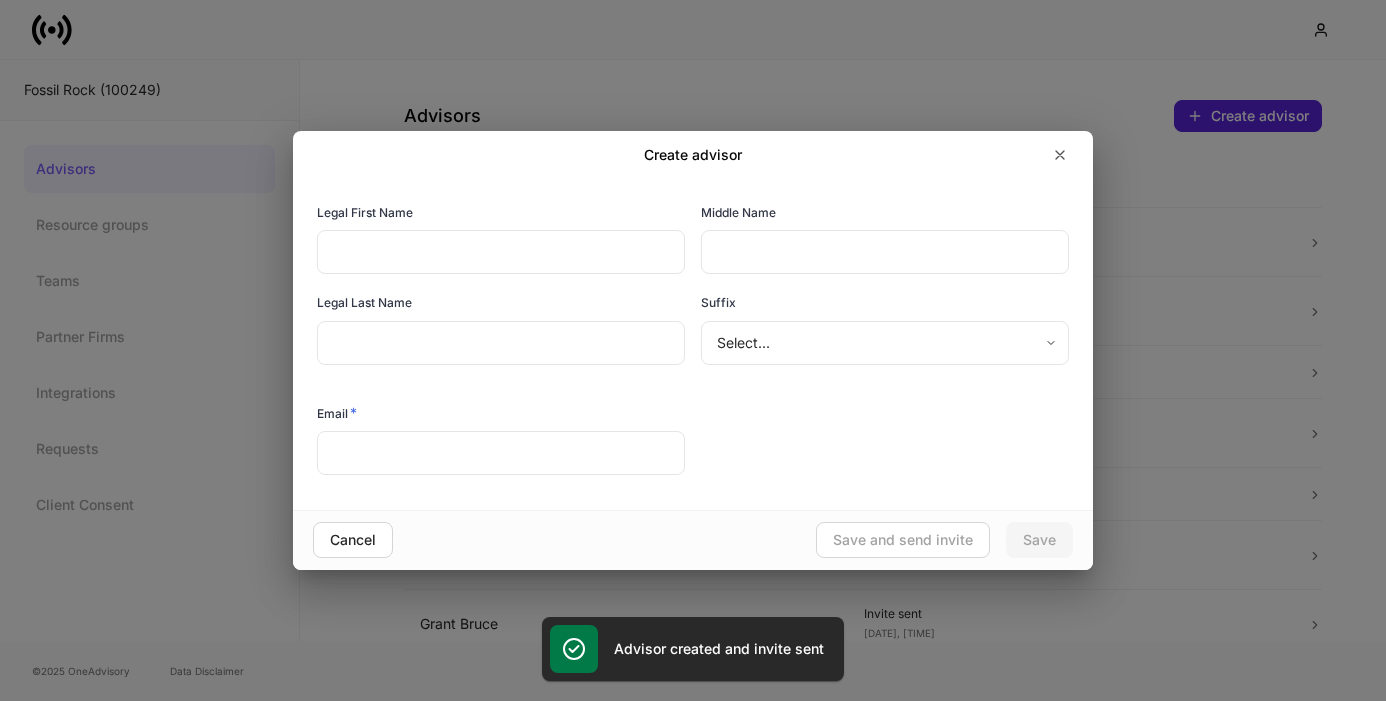 click at bounding box center (501, 453) 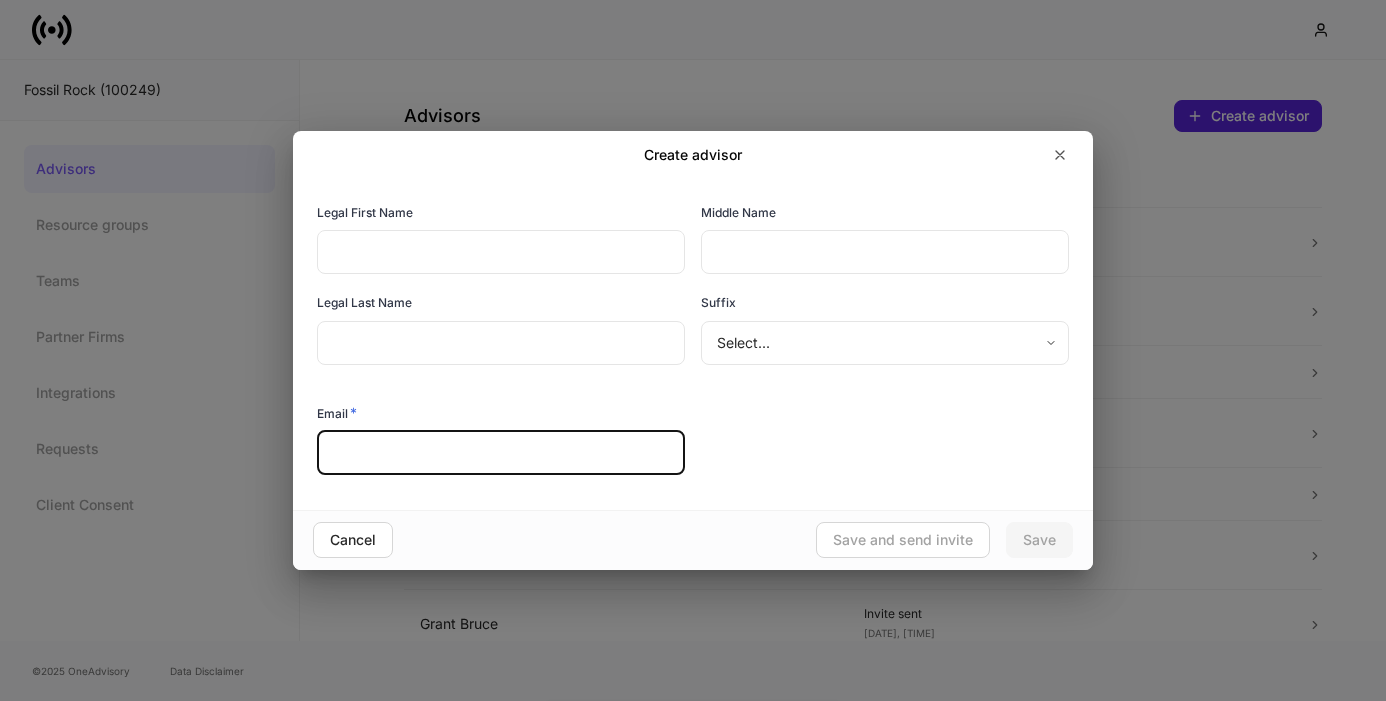 paste on "**********" 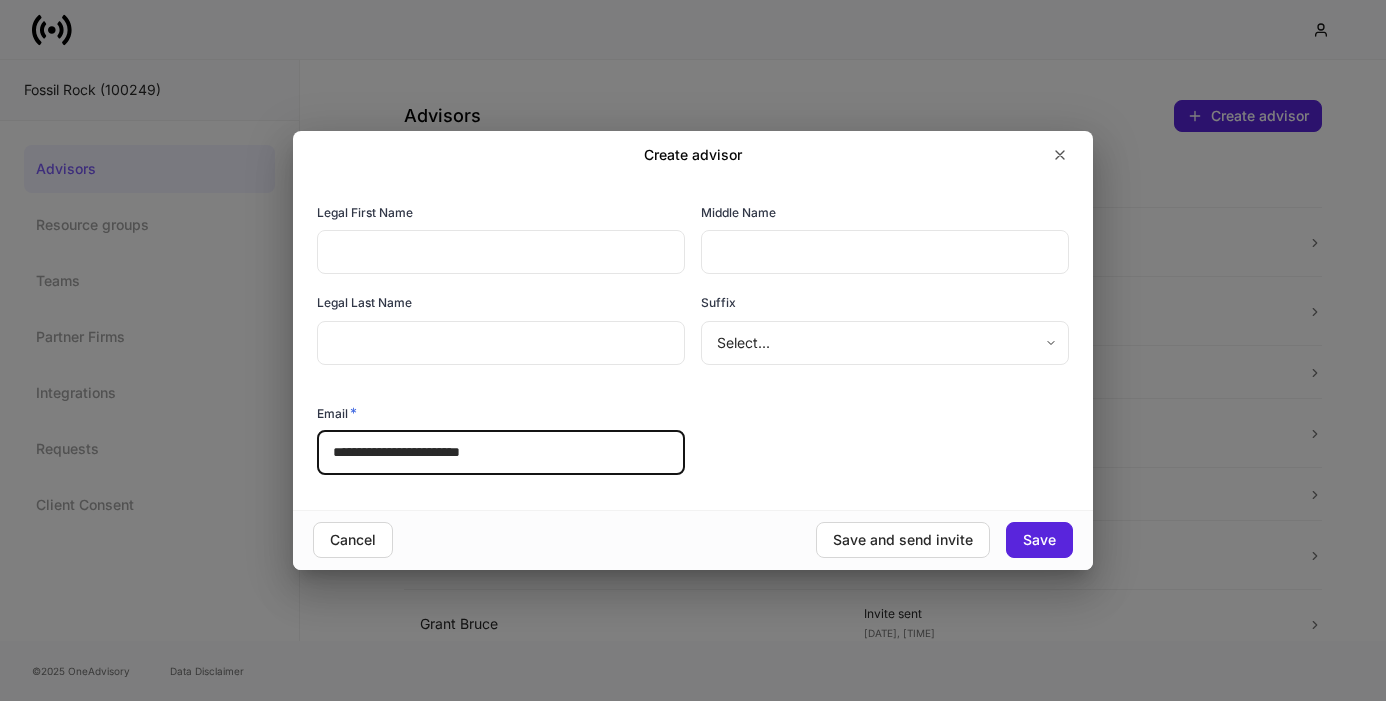 type on "**********" 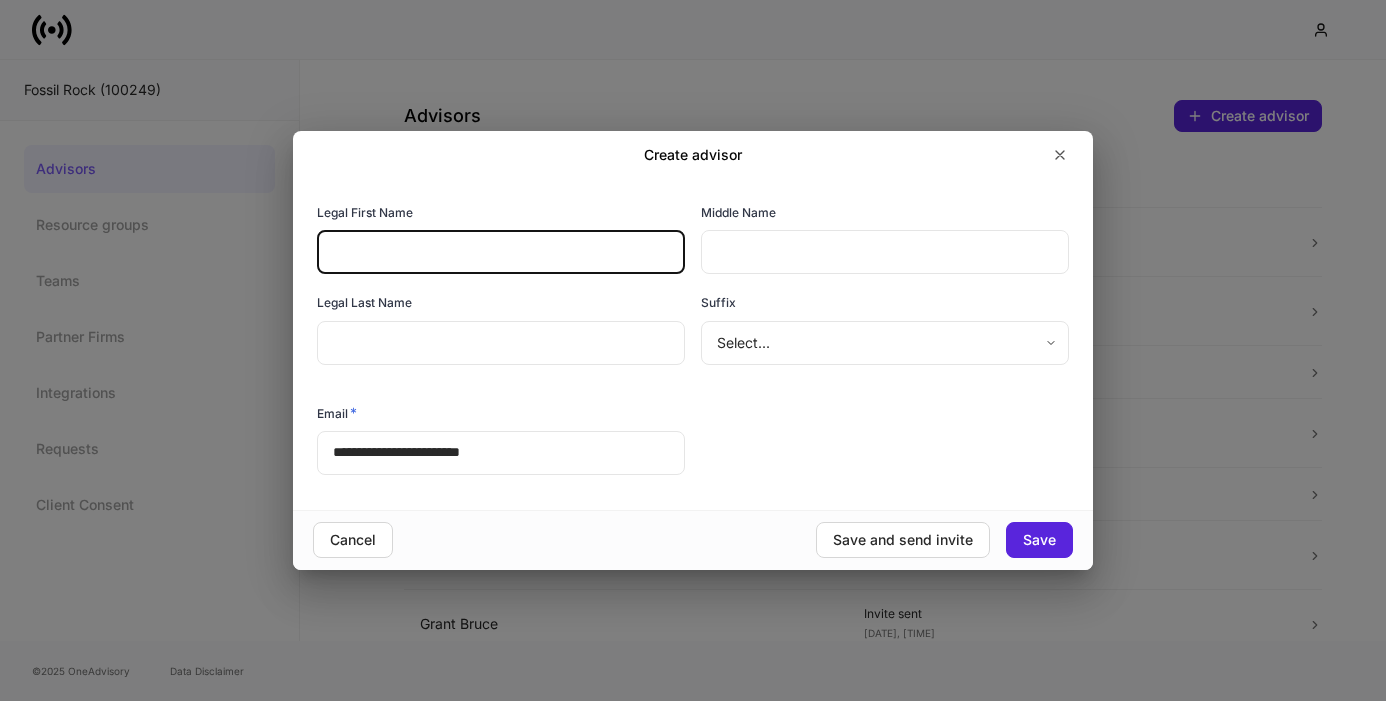 click at bounding box center (501, 252) 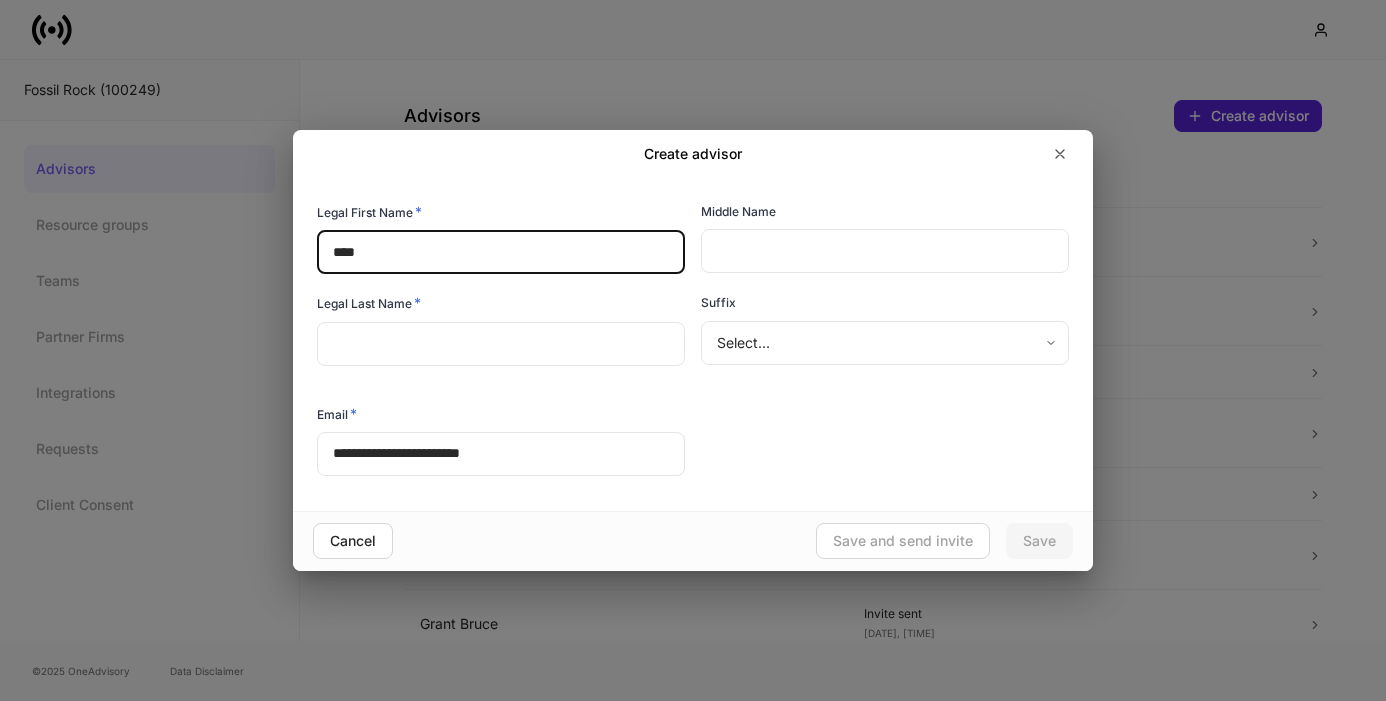 type on "****" 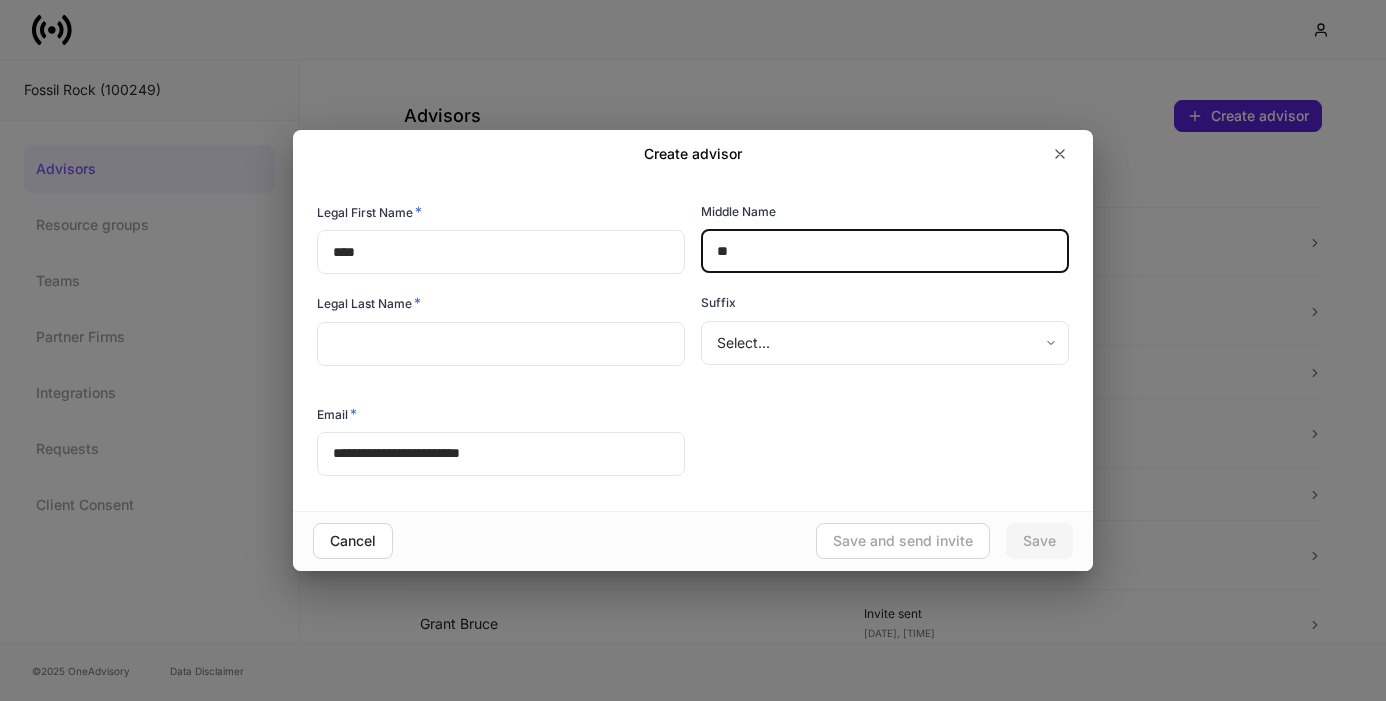 type on "*" 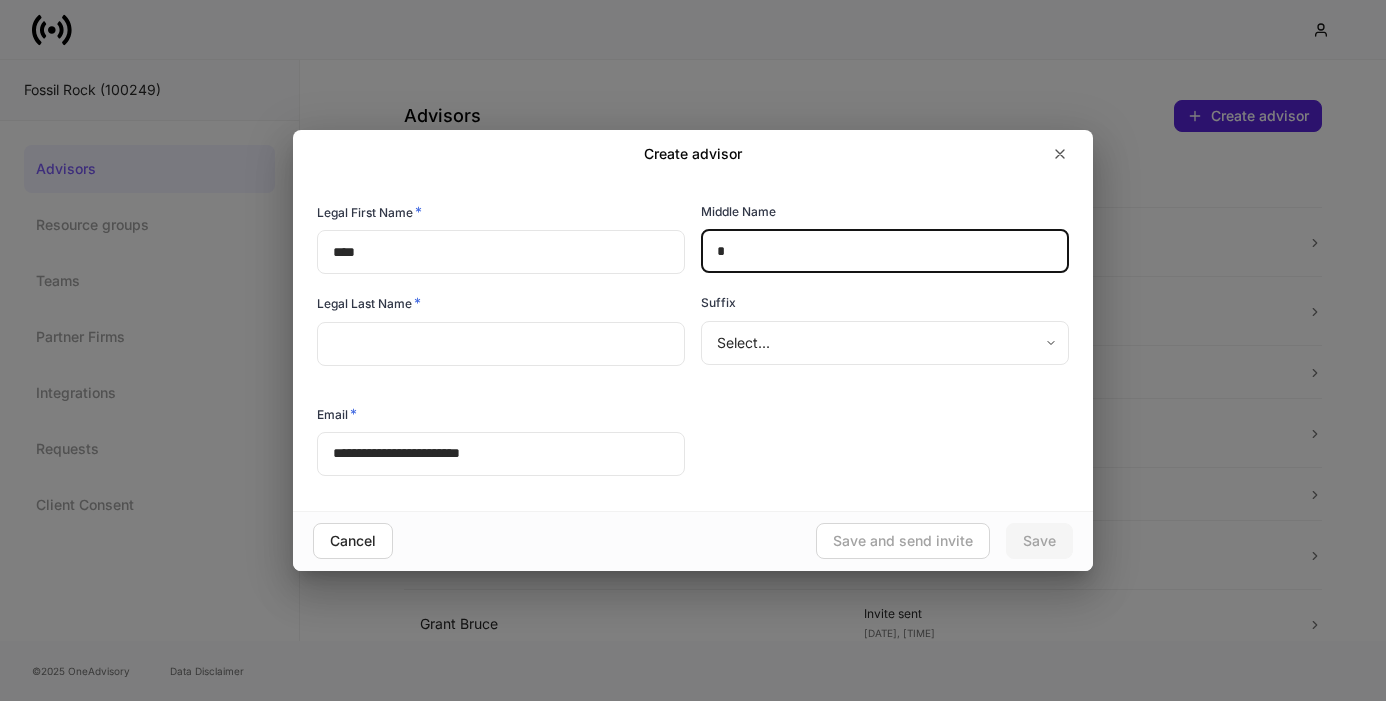 type 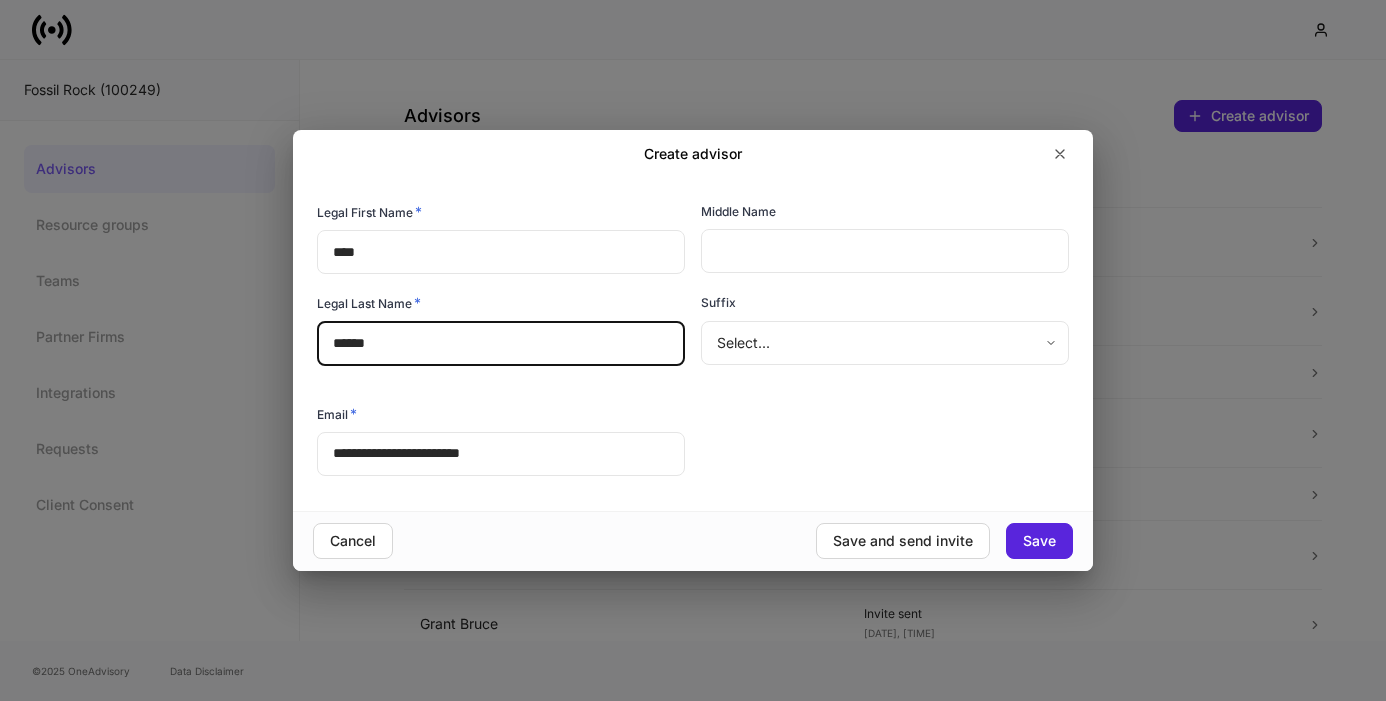 type on "******" 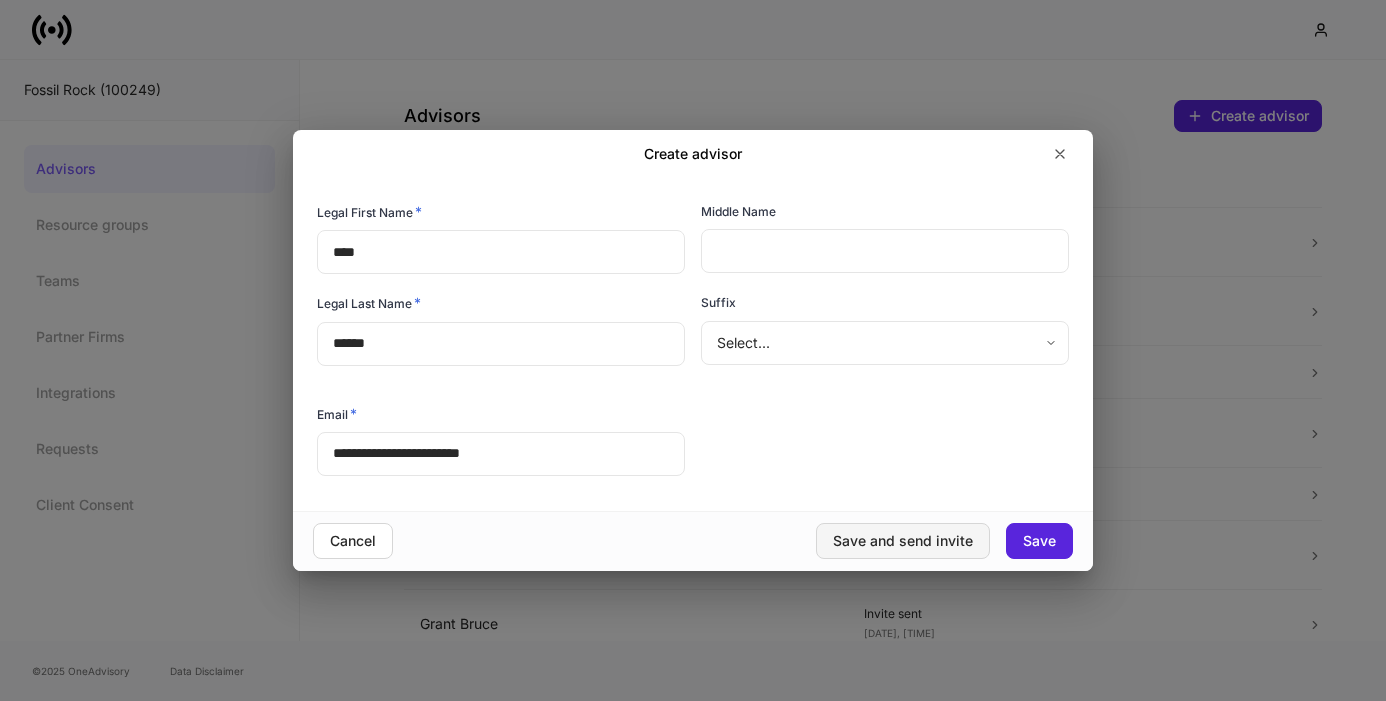 click on "Save and send invite" at bounding box center (903, 541) 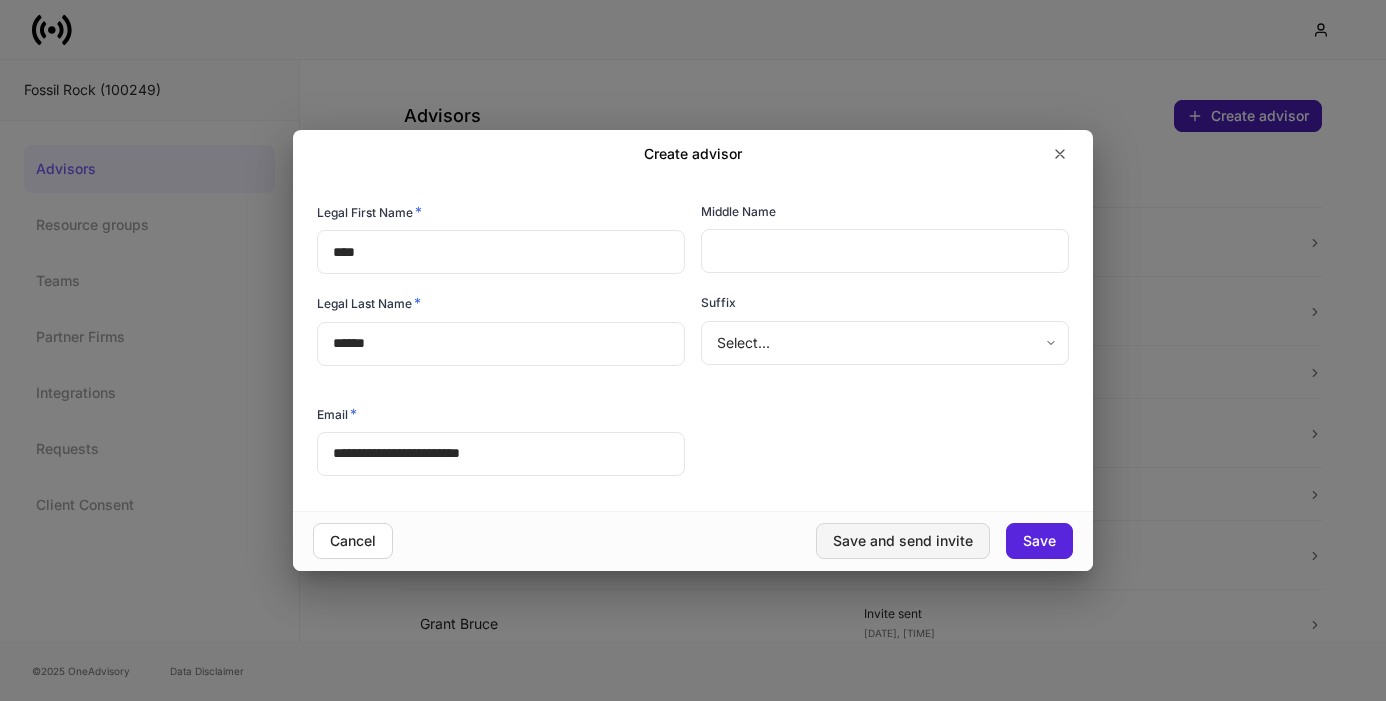 type 